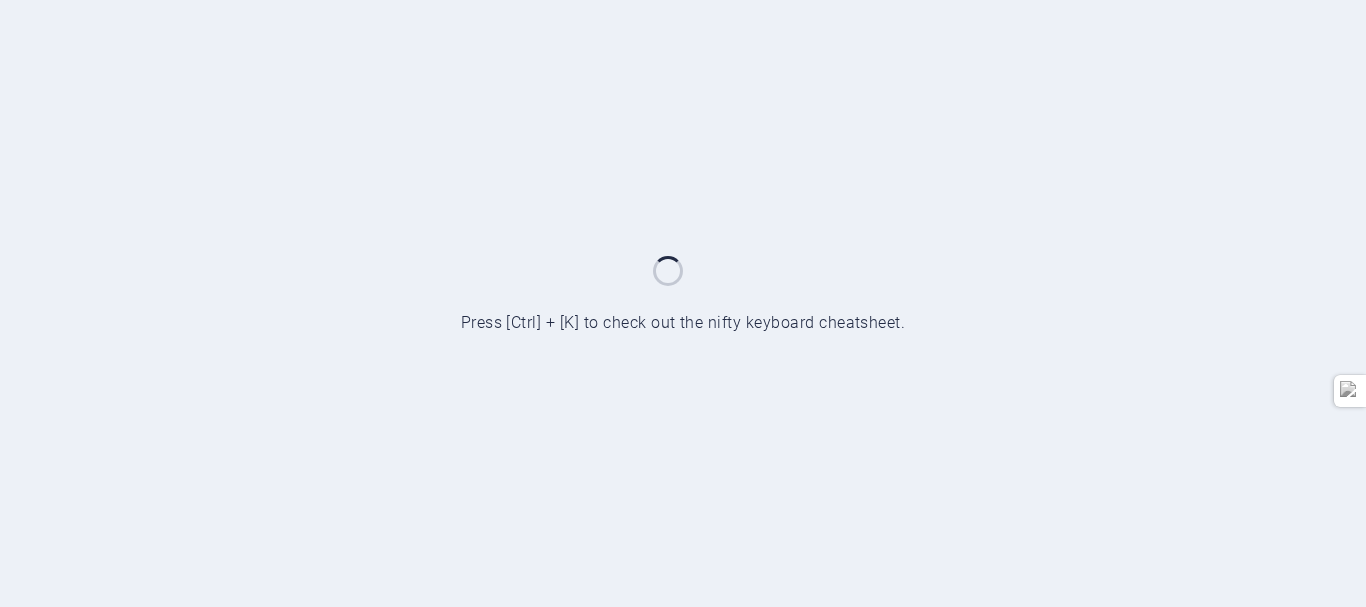 scroll, scrollTop: 0, scrollLeft: 0, axis: both 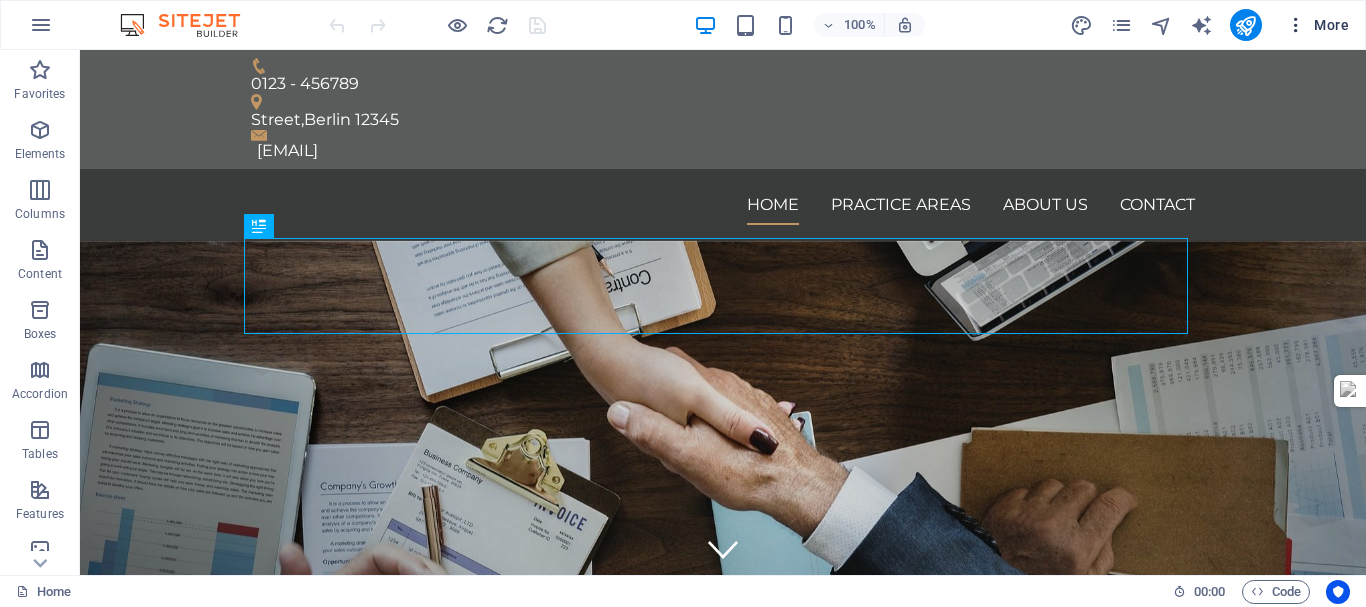 click at bounding box center [1296, 25] 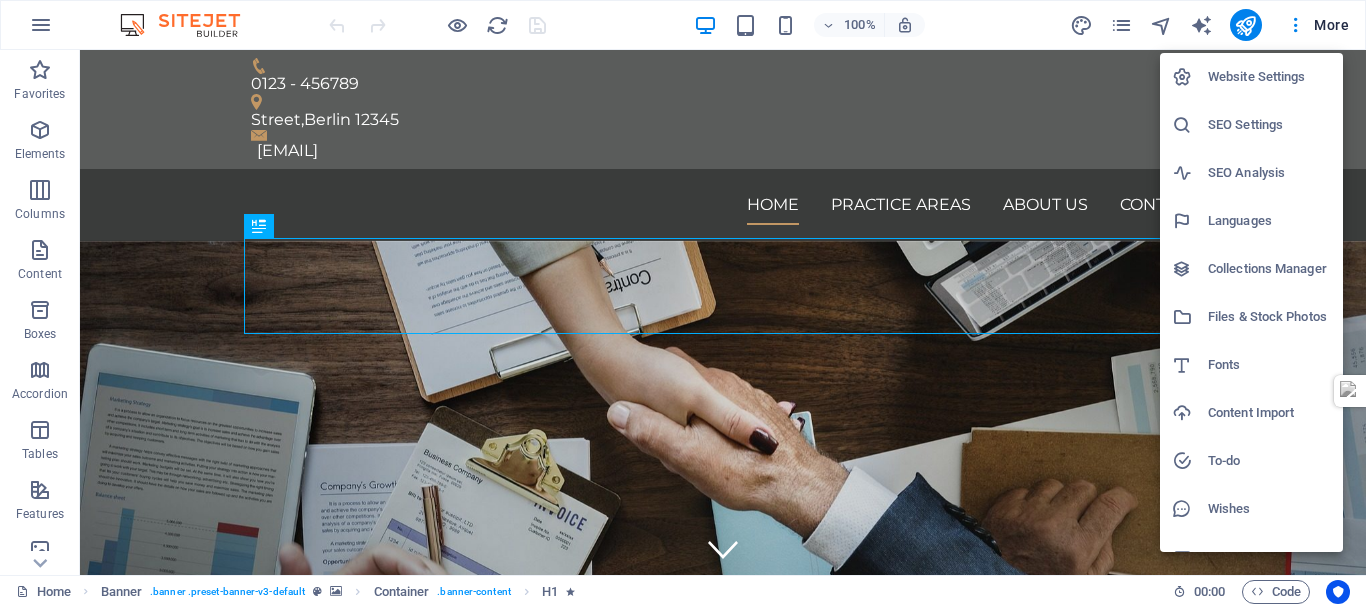 scroll, scrollTop: 29, scrollLeft: 0, axis: vertical 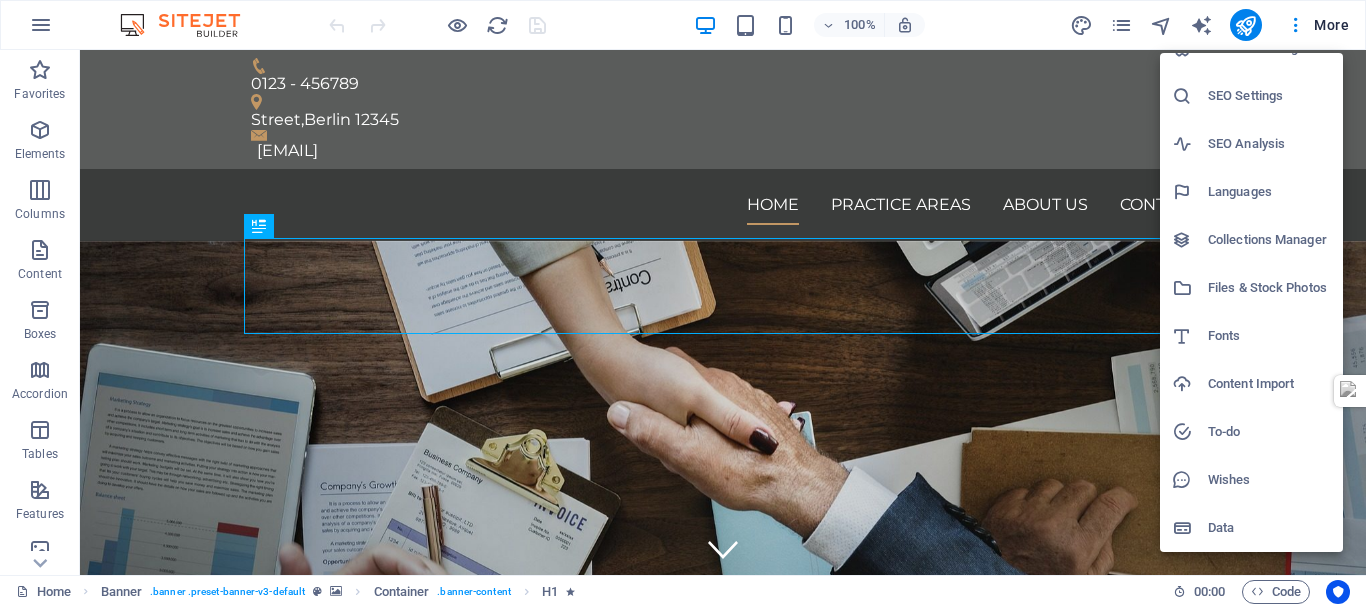 click at bounding box center [683, 303] 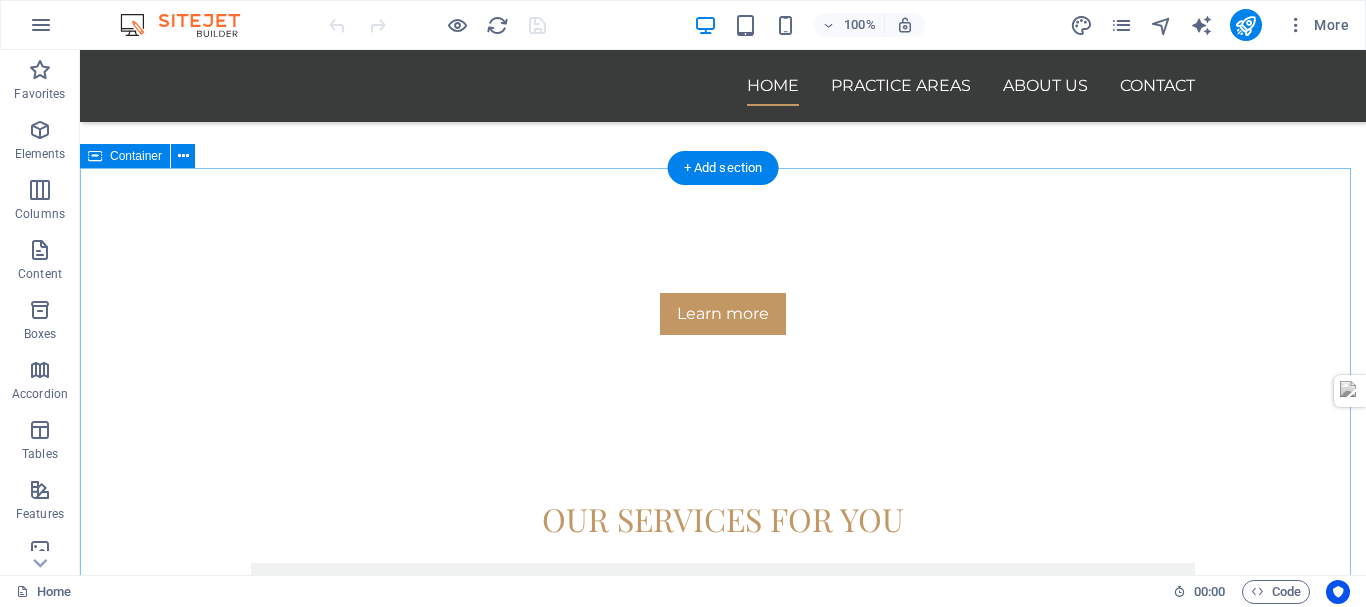 scroll, scrollTop: 2031, scrollLeft: 0, axis: vertical 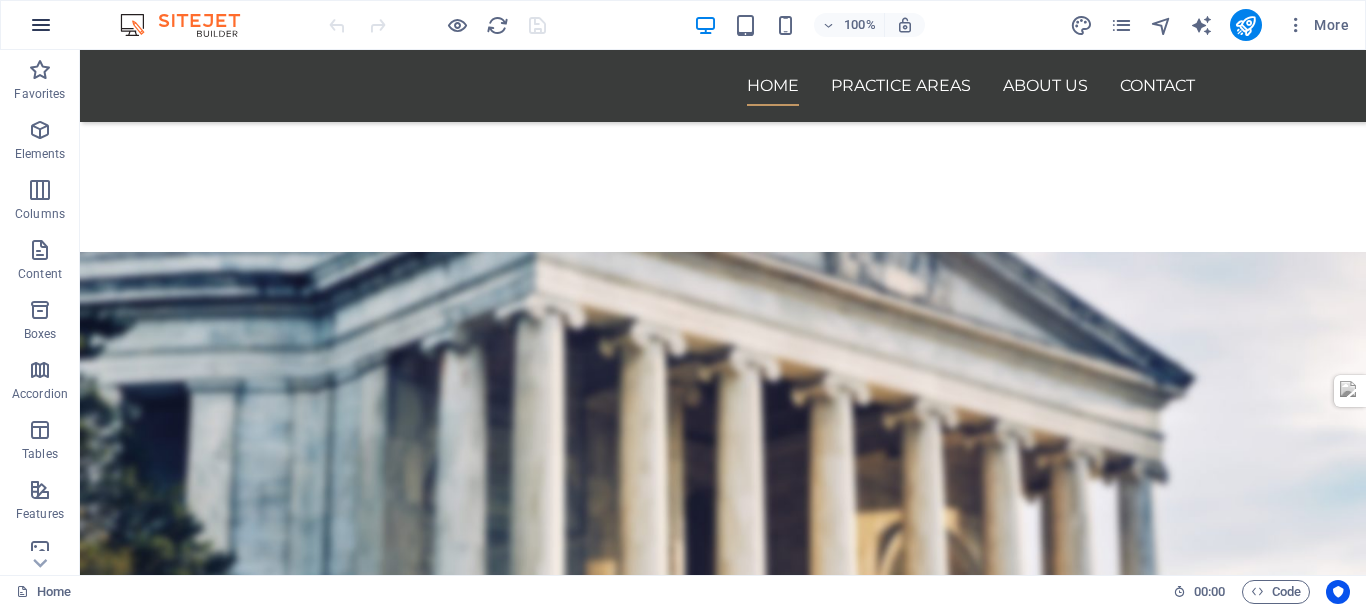 click at bounding box center [41, 25] 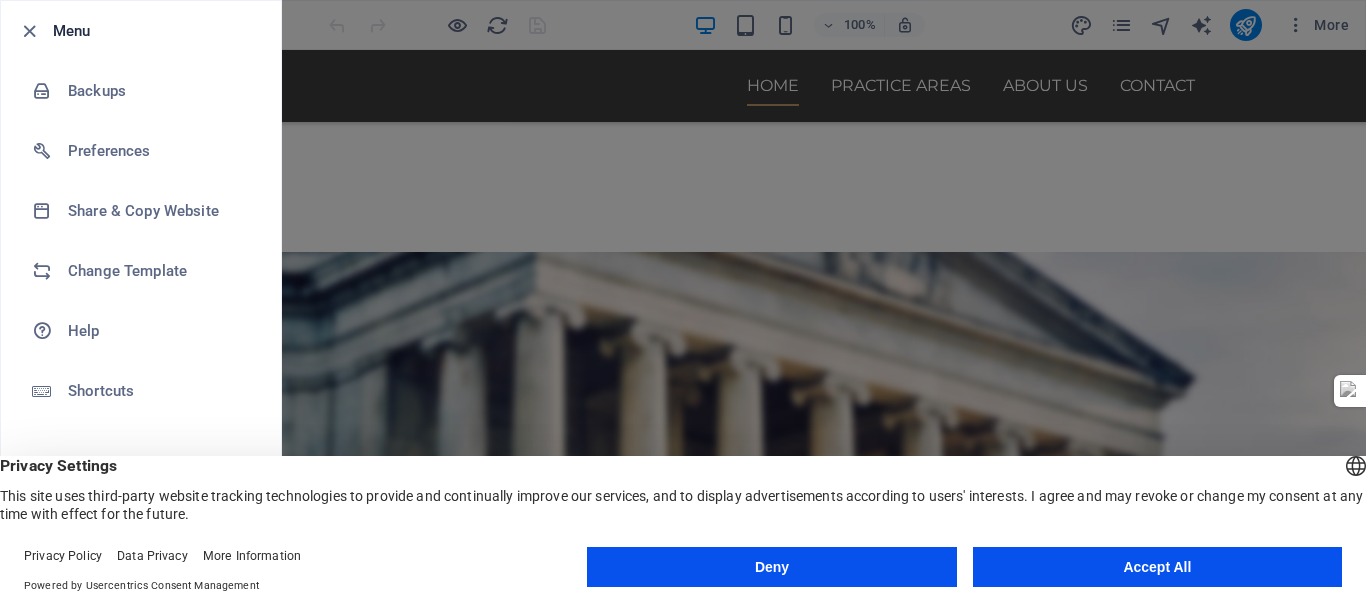 drag, startPoint x: 1157, startPoint y: 561, endPoint x: 211, endPoint y: 537, distance: 946.3044 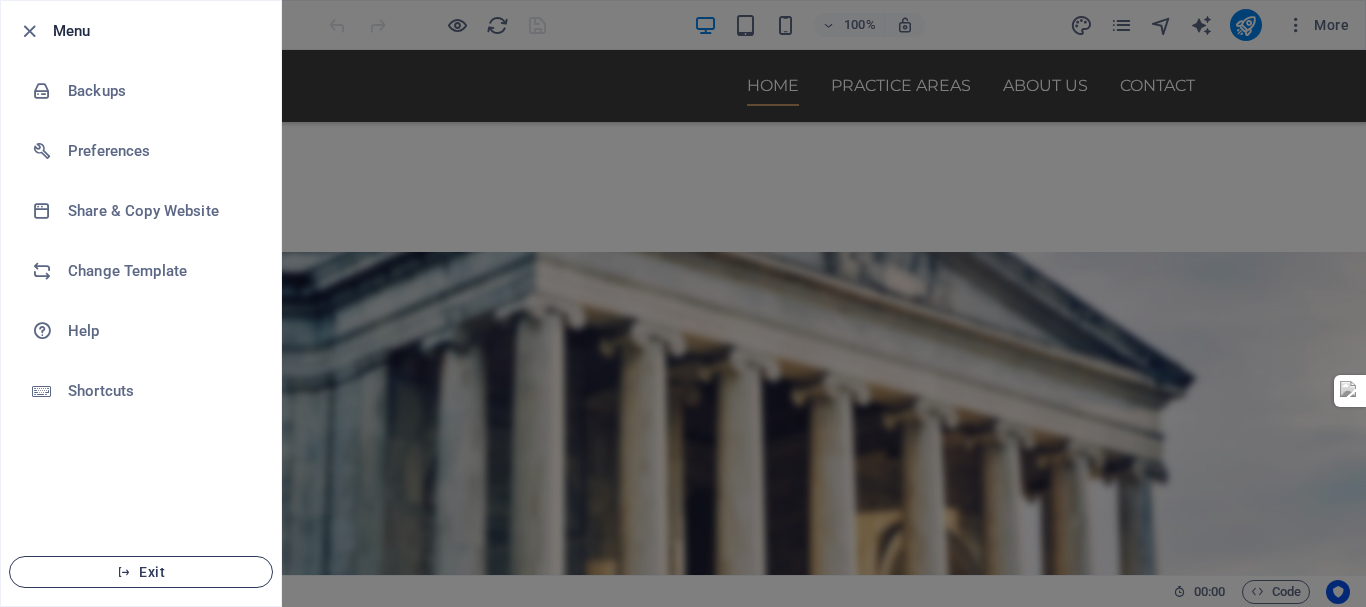 click on "Exit" at bounding box center [141, 572] 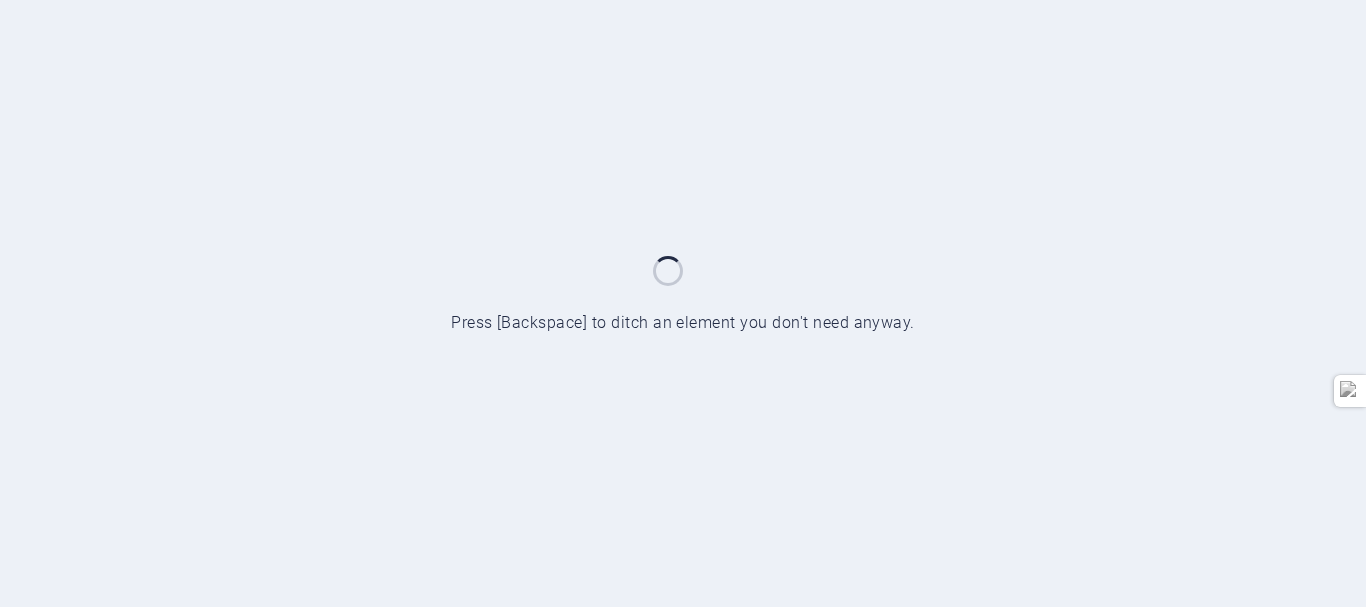 scroll, scrollTop: 0, scrollLeft: 0, axis: both 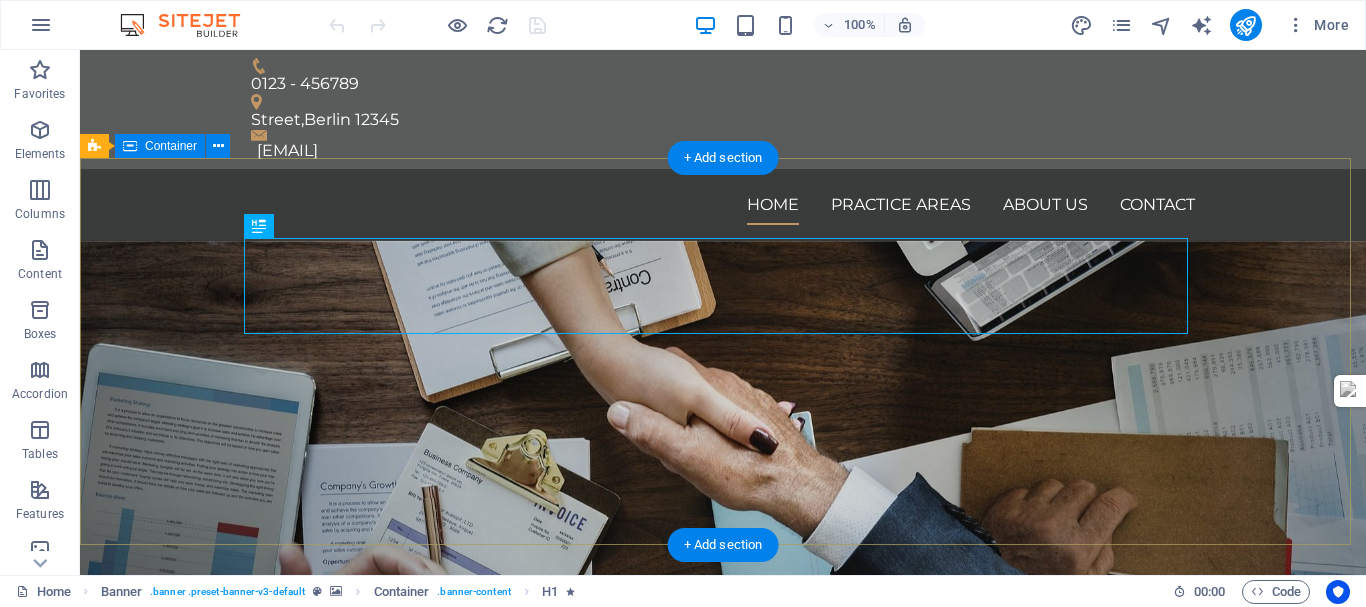 click on "We protect your rights Consetetur sadipscing elitr, sed diam nonumy eirmod tempor invidunt ut labore et dolore magna aliquyam erat, sed diam voluptua. At vero eos et accusam et justo duo dolores et ea rebum. Learn more" at bounding box center [723, 821] 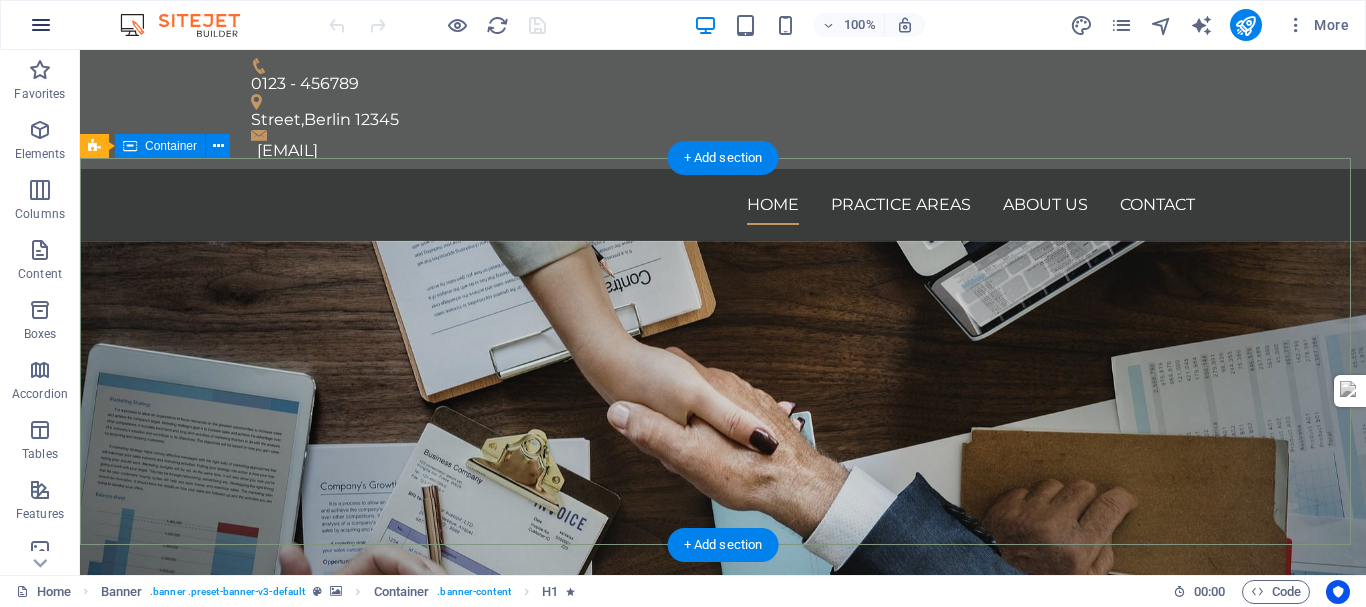 scroll, scrollTop: 0, scrollLeft: 0, axis: both 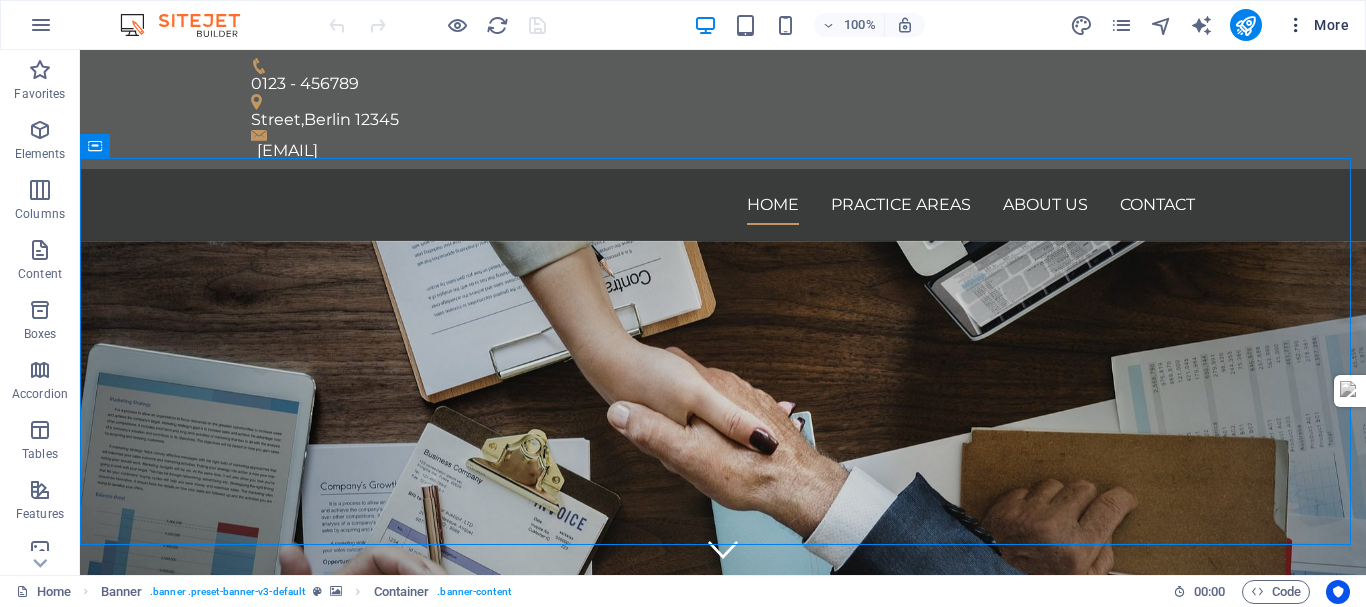 click at bounding box center (1296, 25) 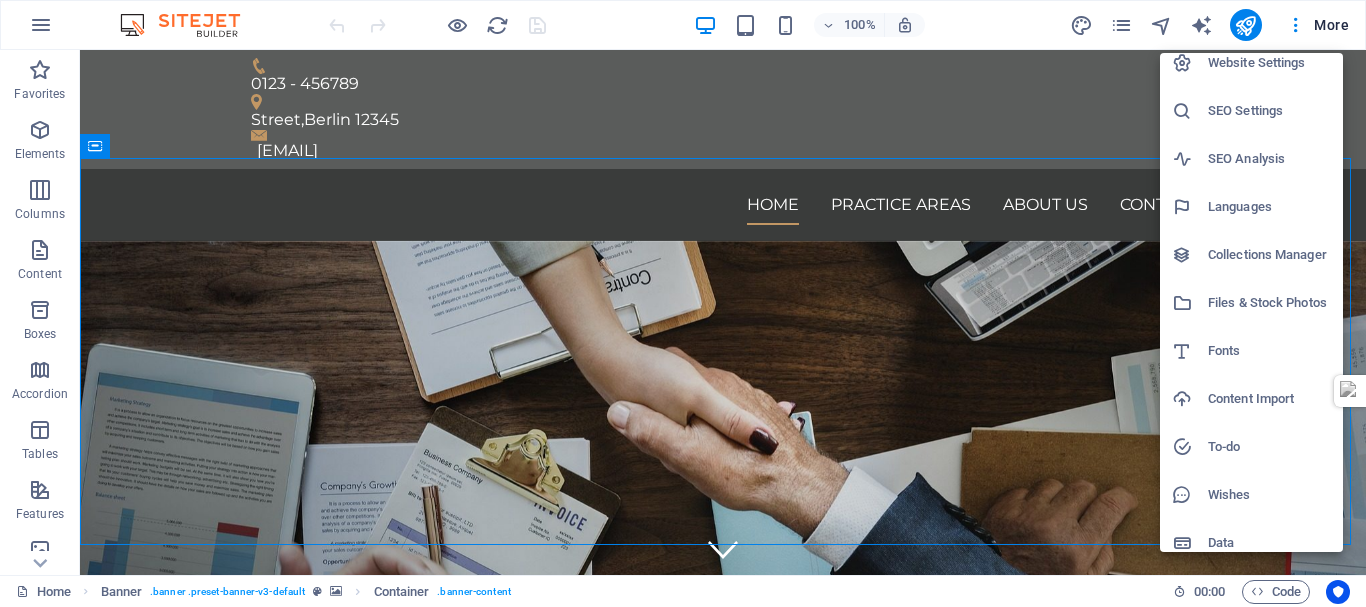 scroll, scrollTop: 29, scrollLeft: 0, axis: vertical 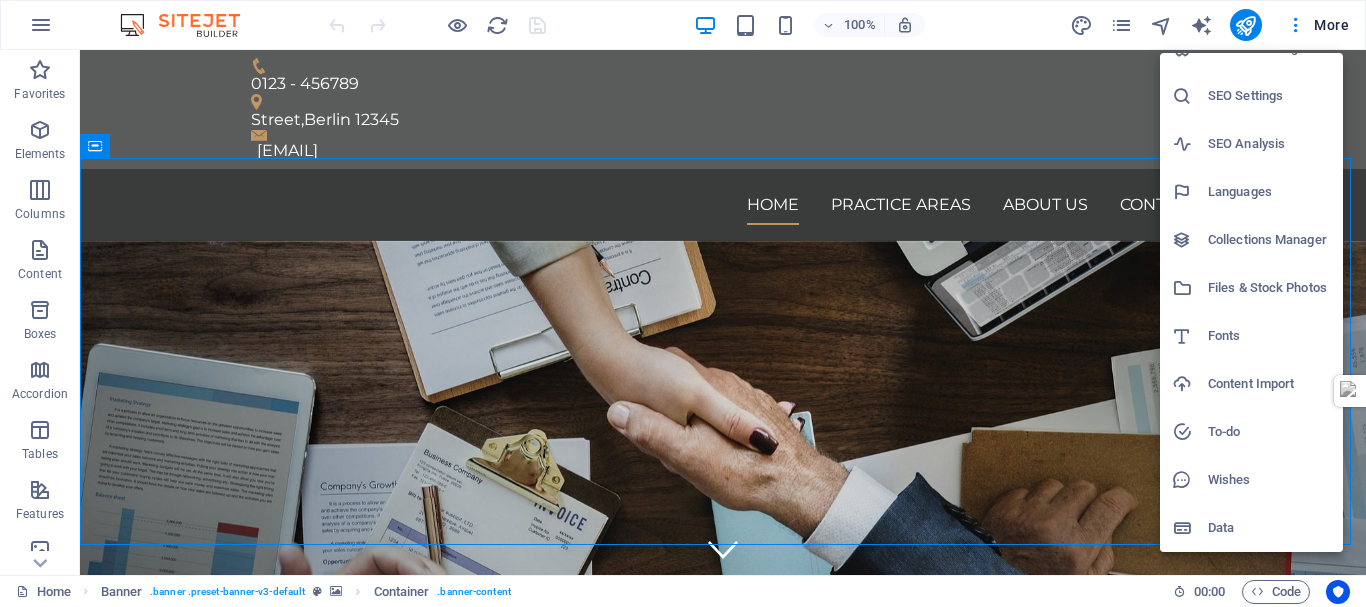 drag, startPoint x: 1364, startPoint y: 228, endPoint x: 1358, endPoint y: 278, distance: 50.358715 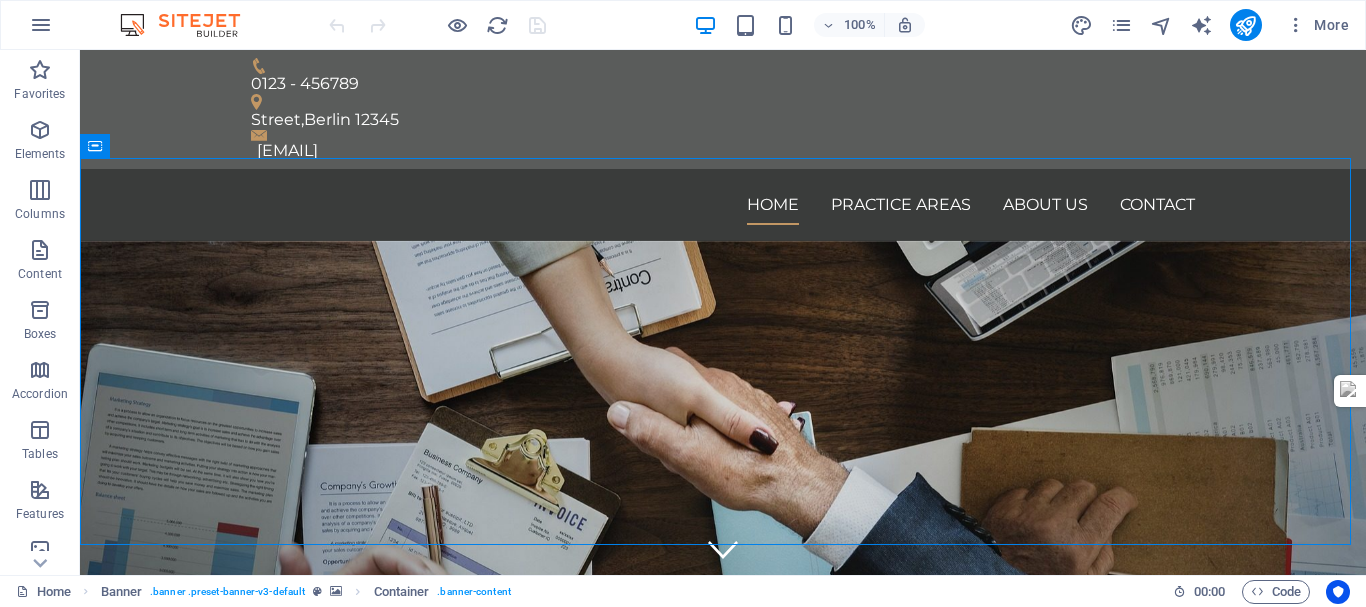 click on "Website Settings SEO Settings SEO Analysis Languages Collections Manager Files & Stock Photos Fonts Content Import To-do Wishes Data" at bounding box center [683, 309] 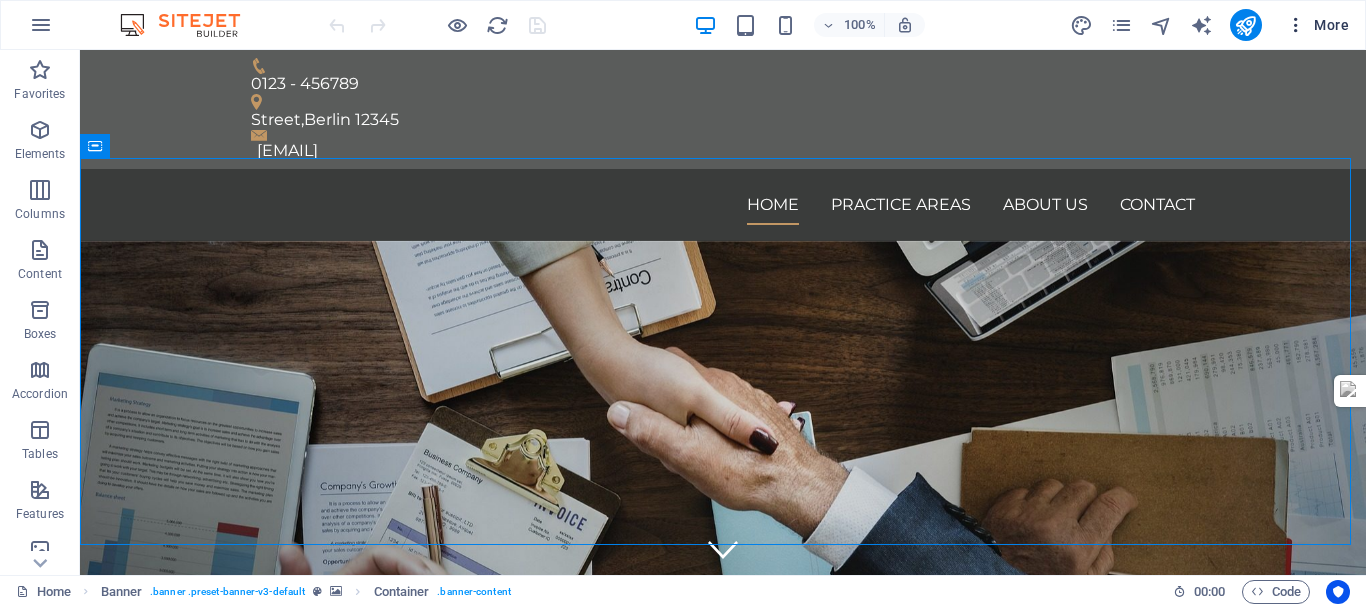 click on "More" at bounding box center (1317, 25) 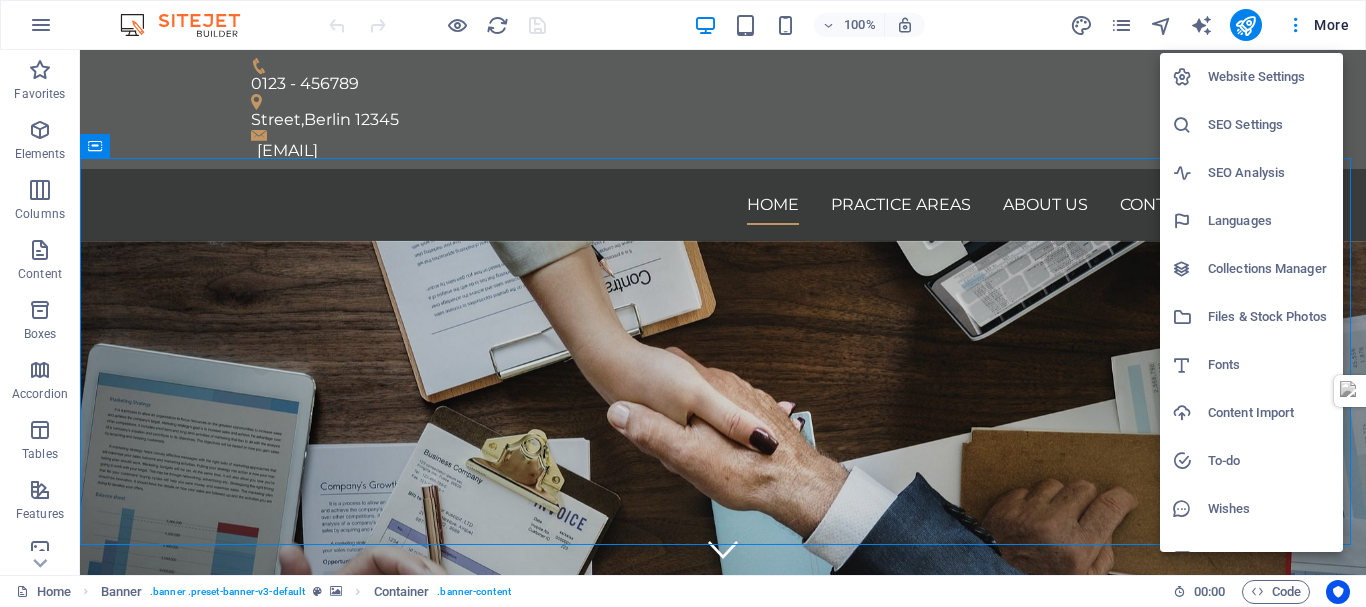 scroll, scrollTop: 29, scrollLeft: 0, axis: vertical 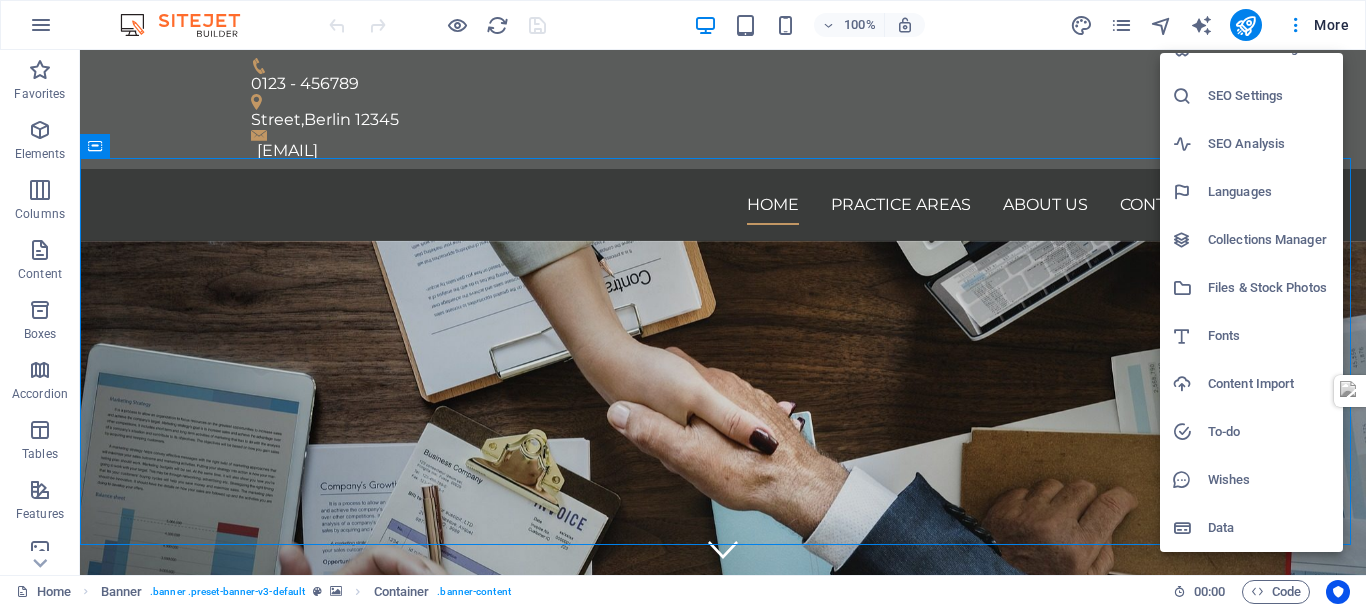 click at bounding box center [683, 303] 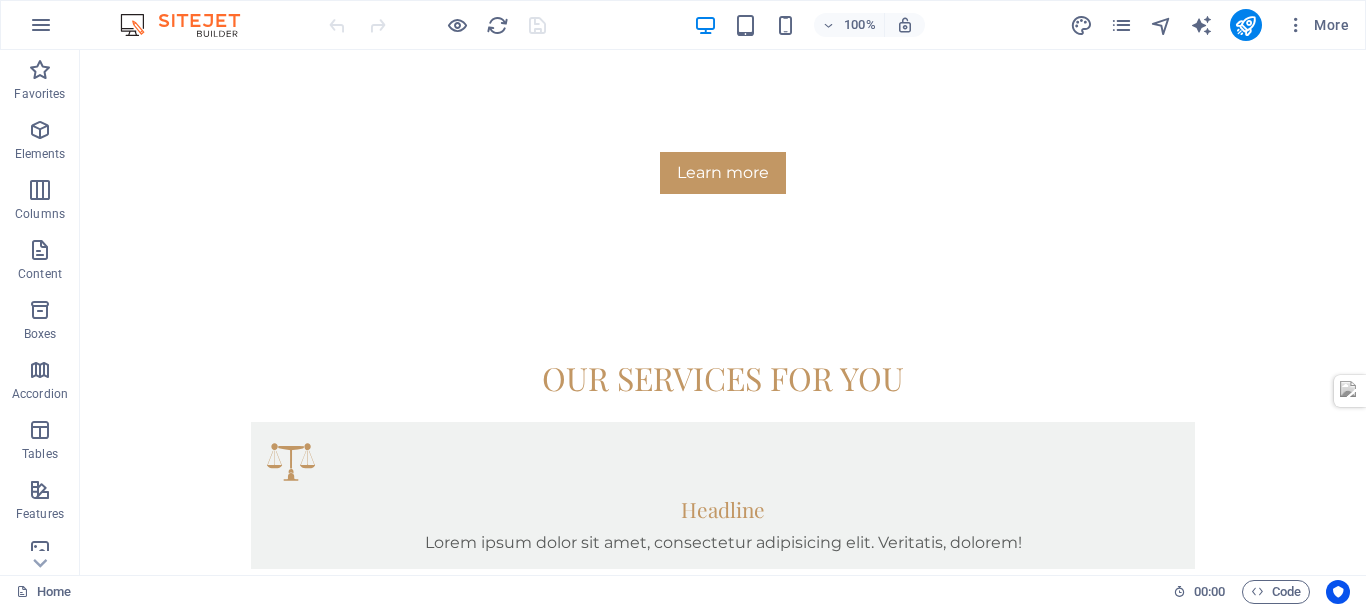 scroll, scrollTop: 0, scrollLeft: 0, axis: both 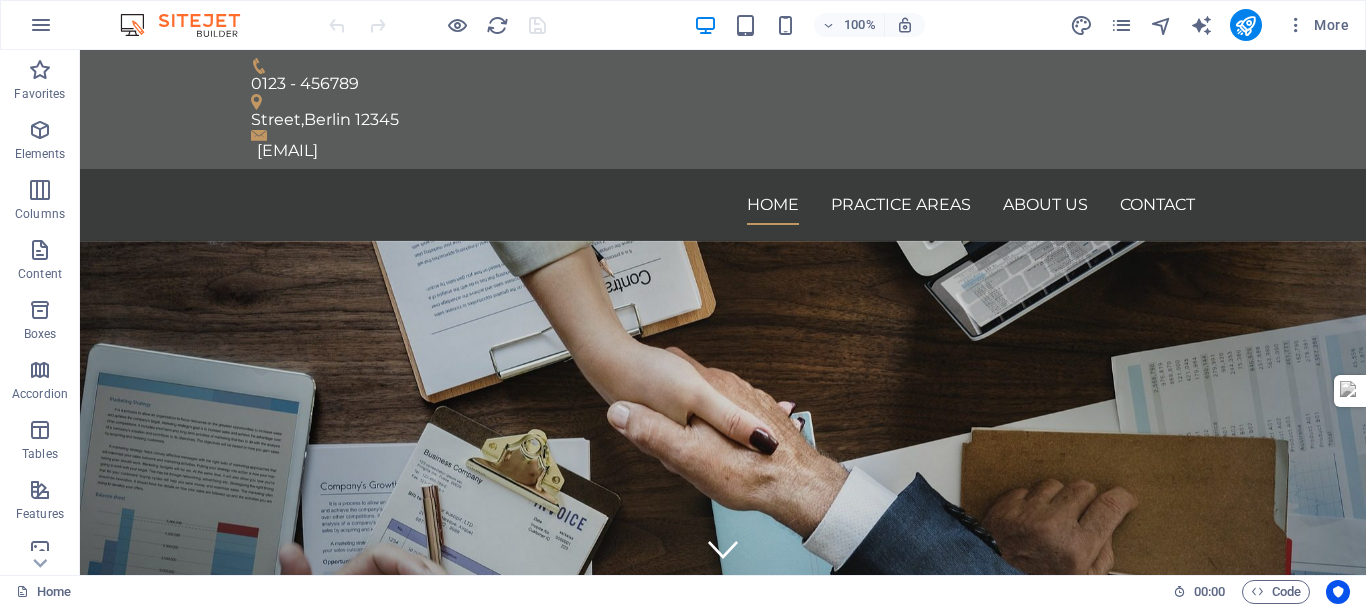 drag, startPoint x: 1358, startPoint y: 148, endPoint x: 1312, endPoint y: 83, distance: 79.630394 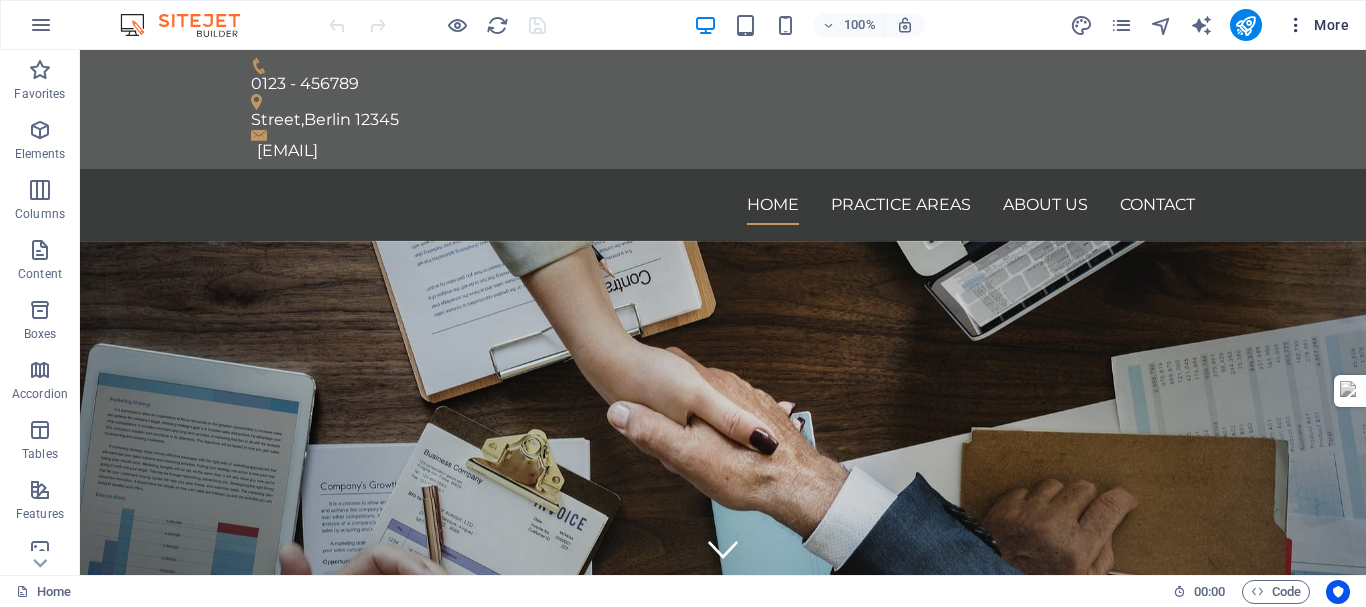 click at bounding box center [1296, 25] 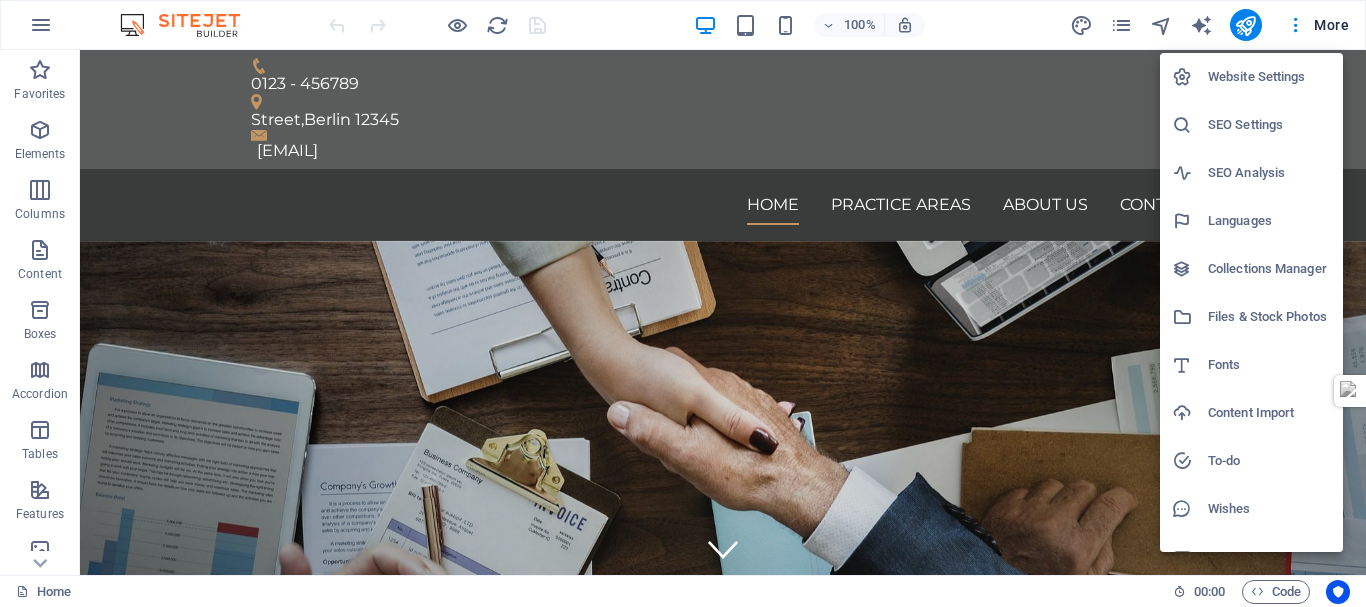 click at bounding box center (683, 303) 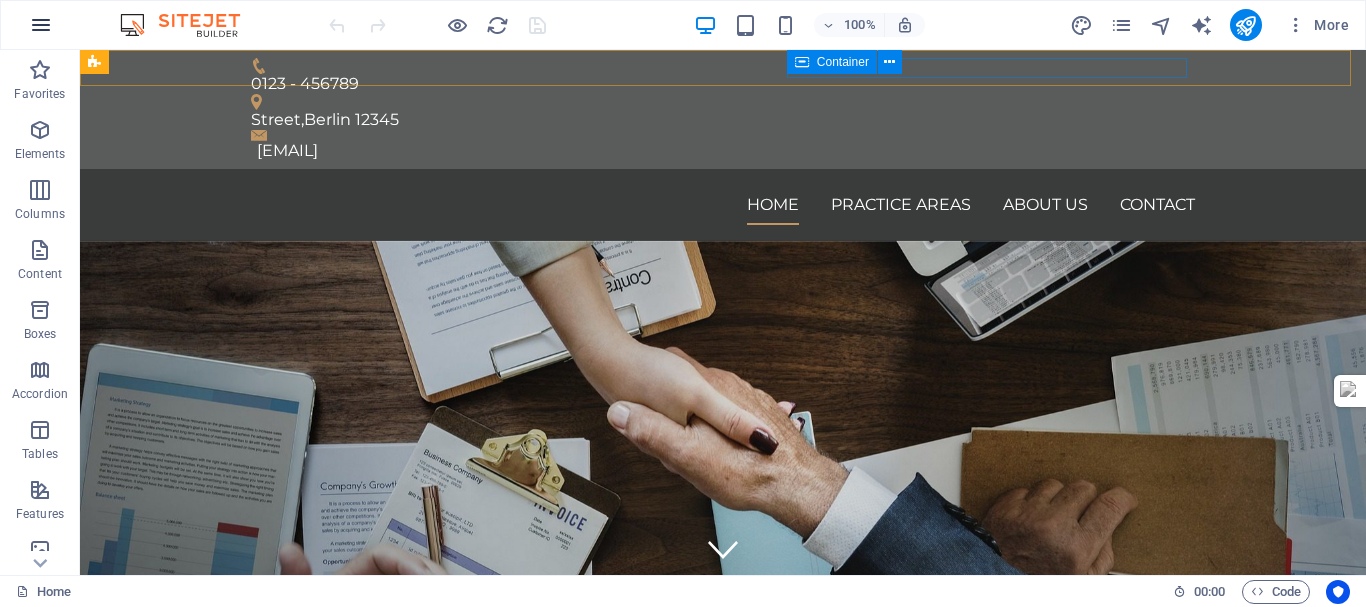 click at bounding box center [41, 25] 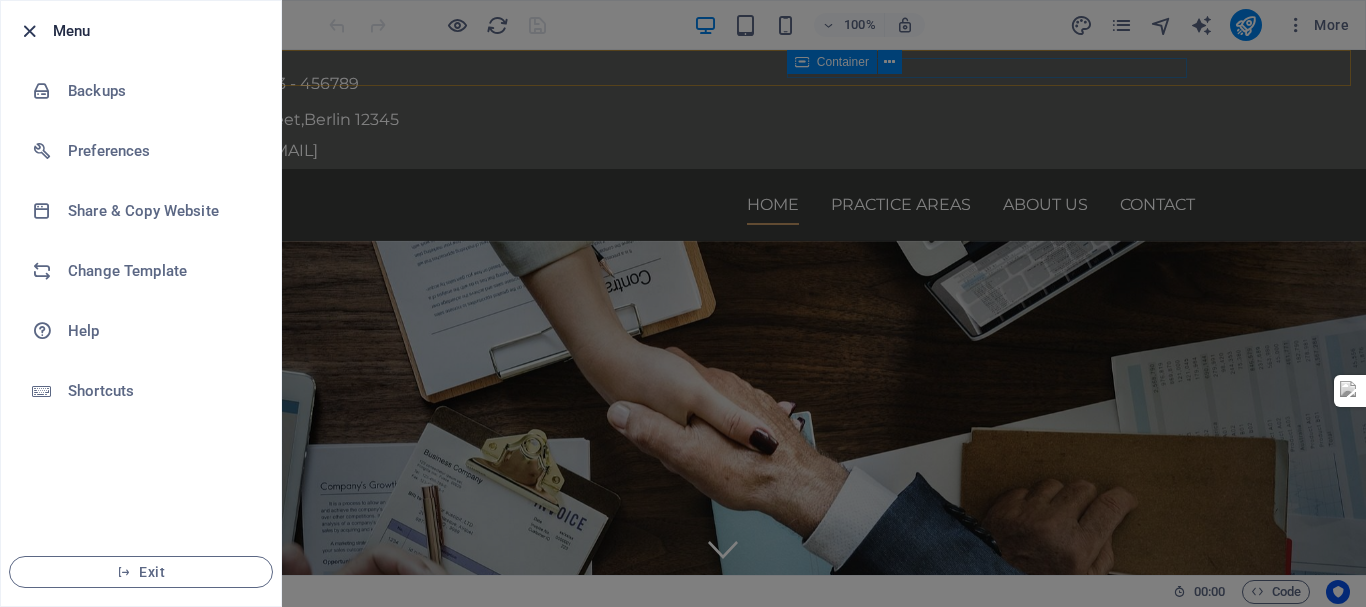 click at bounding box center [29, 31] 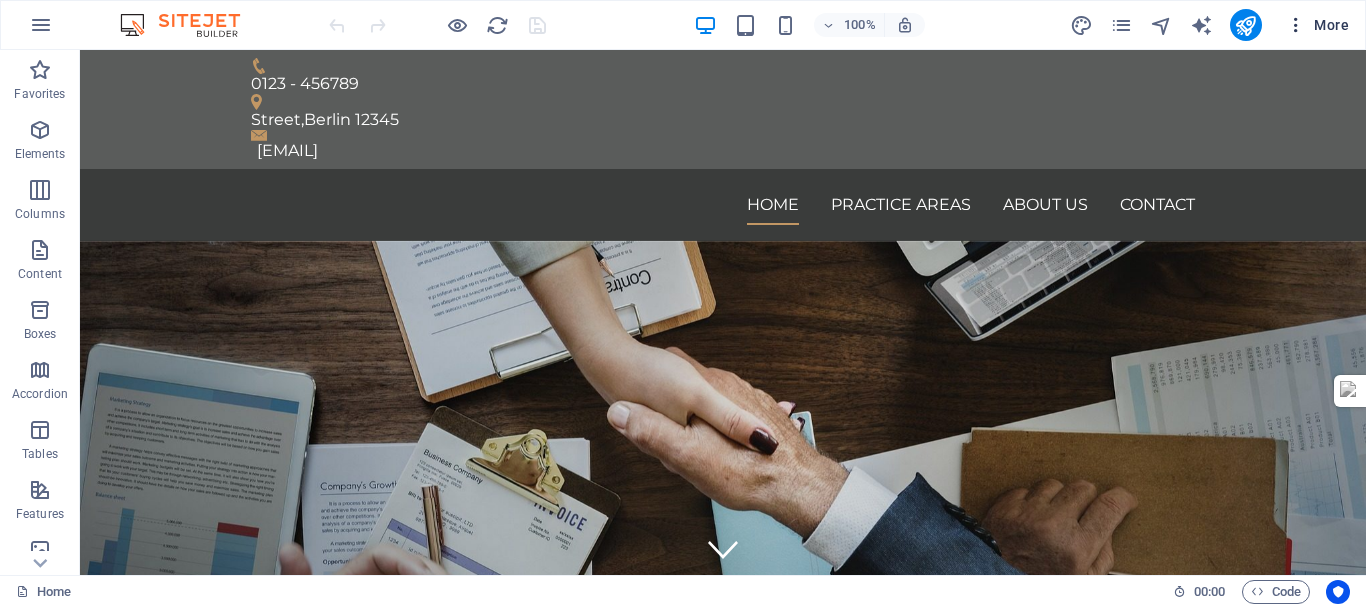 click at bounding box center [1296, 25] 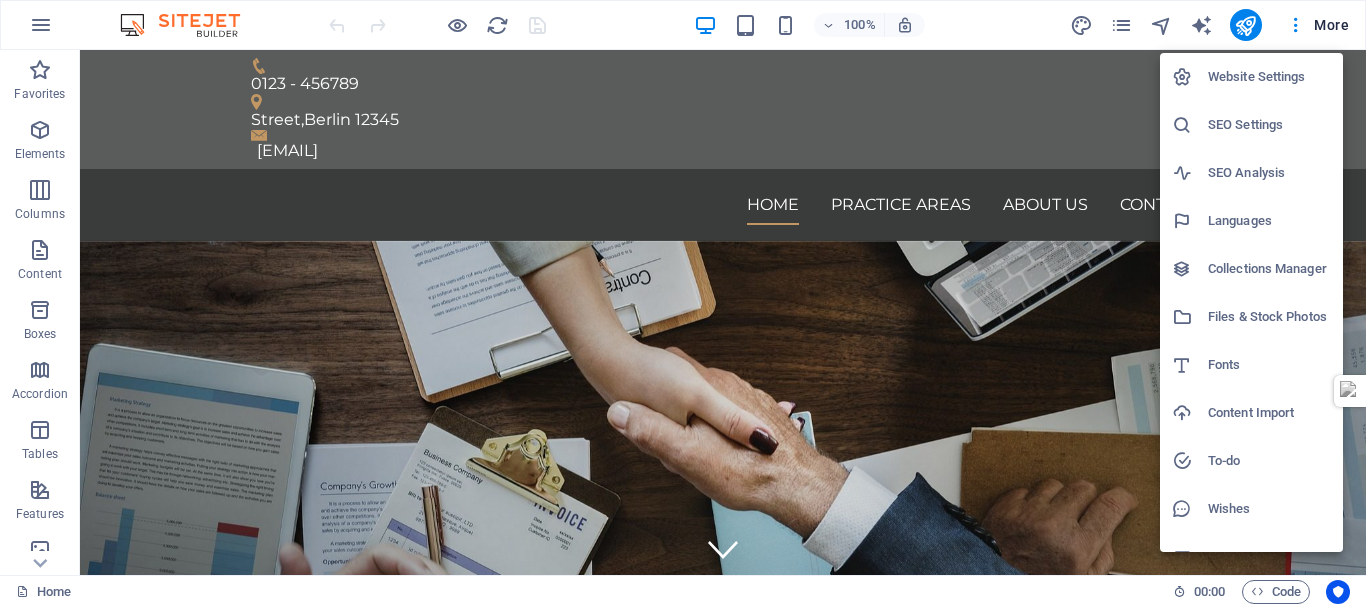 scroll, scrollTop: 29, scrollLeft: 0, axis: vertical 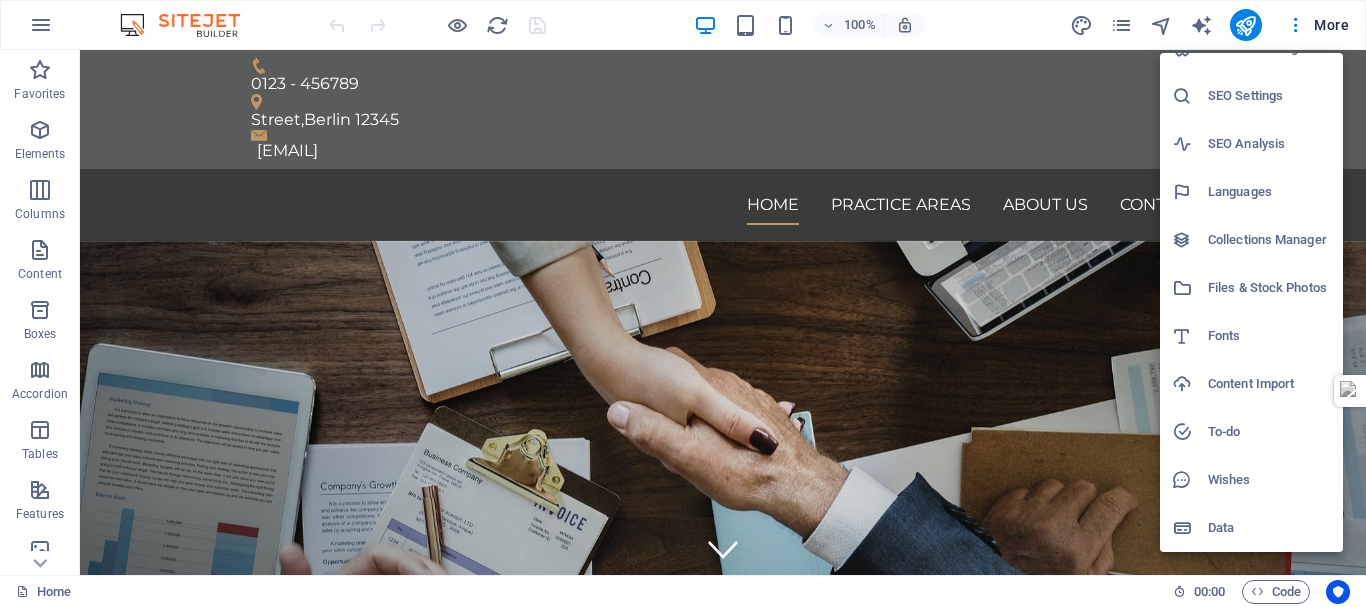 click on "Content Import" at bounding box center (1269, 384) 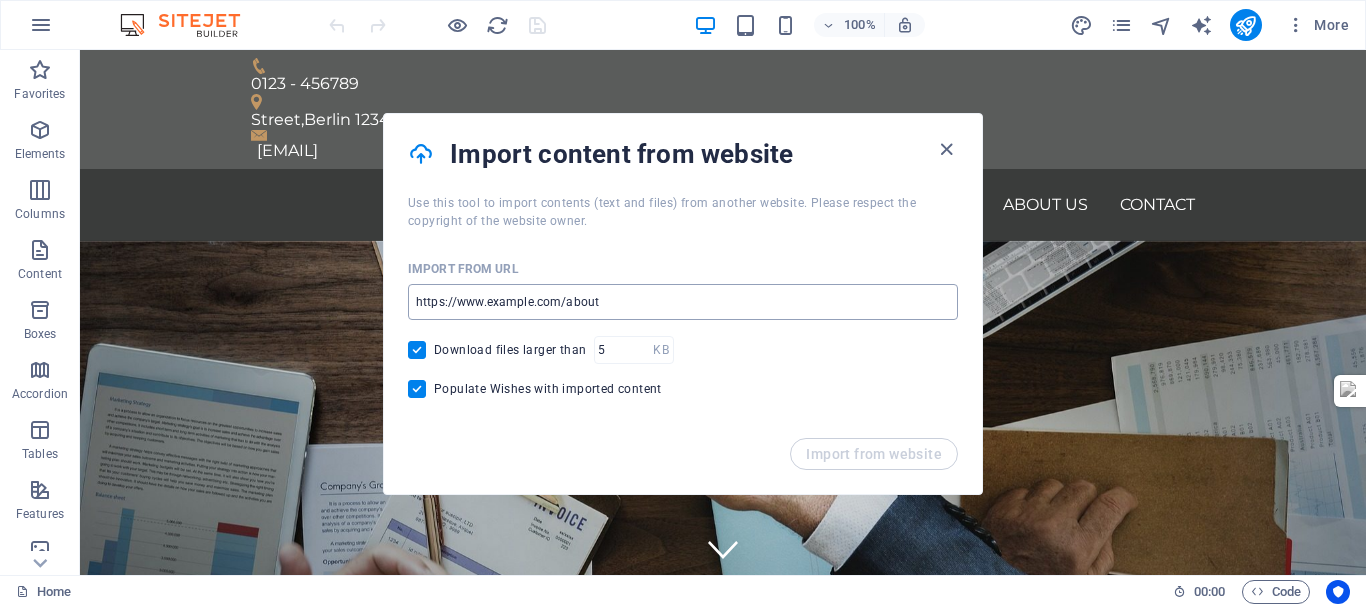 click at bounding box center (683, 302) 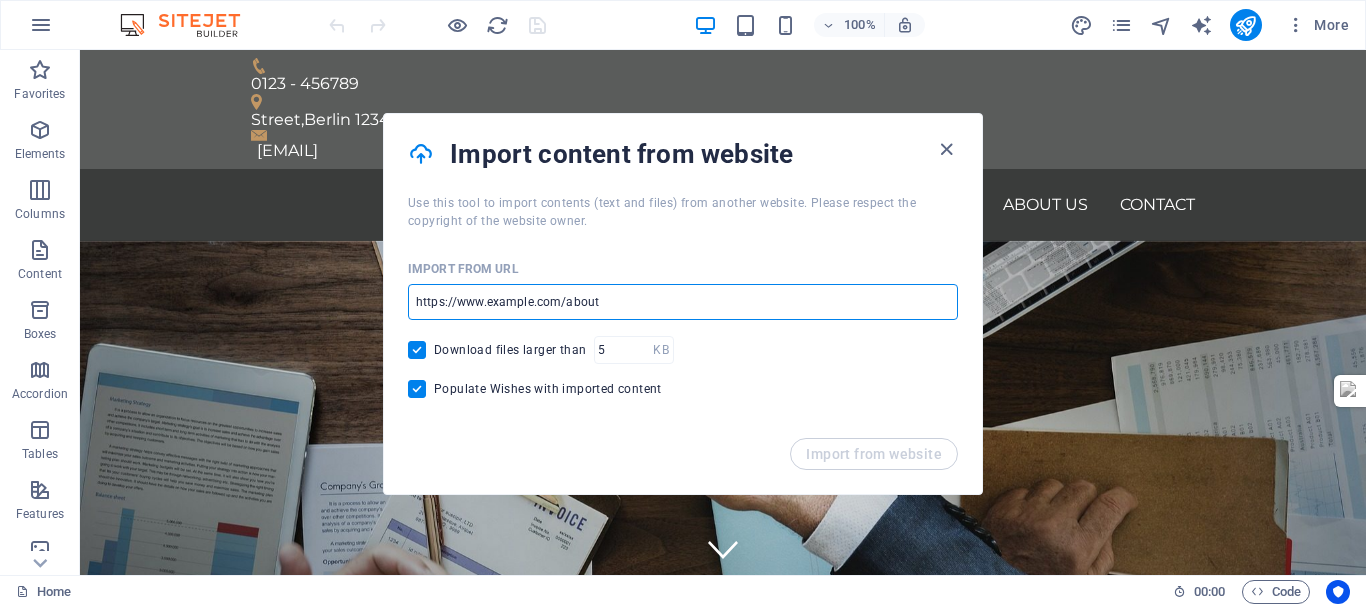 click on "Use this tool to import contents (text and files) from another website. Please respect the copyright of the website owner." at bounding box center (662, 212) 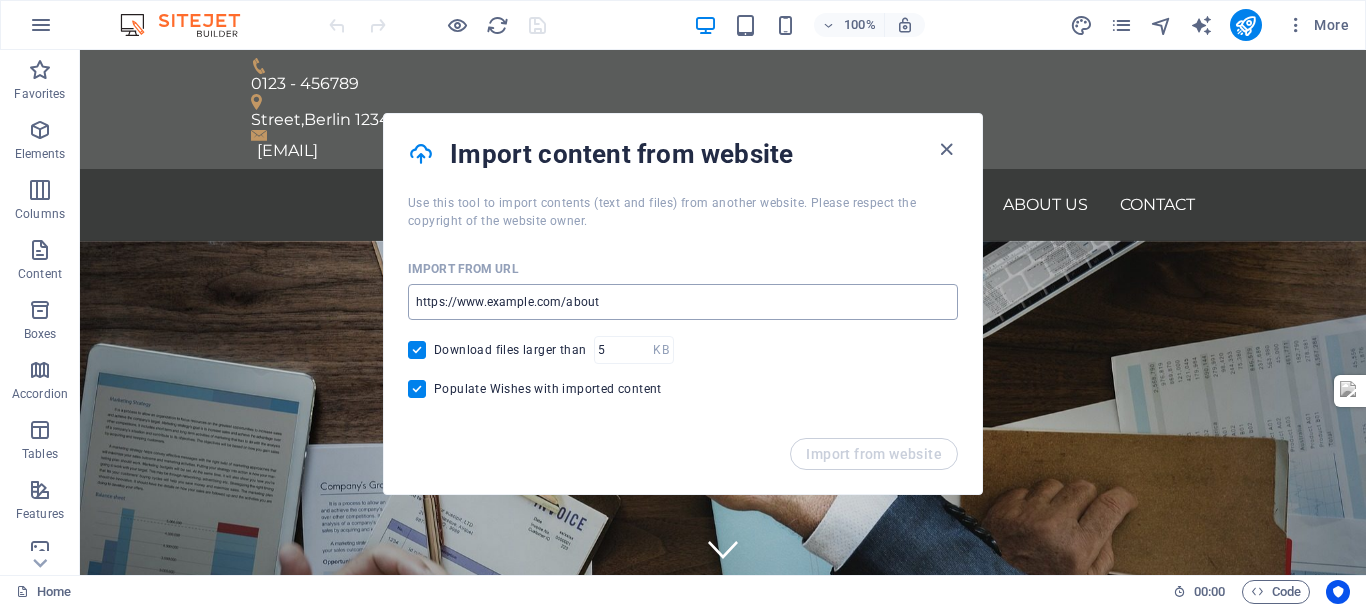 click at bounding box center (683, 302) 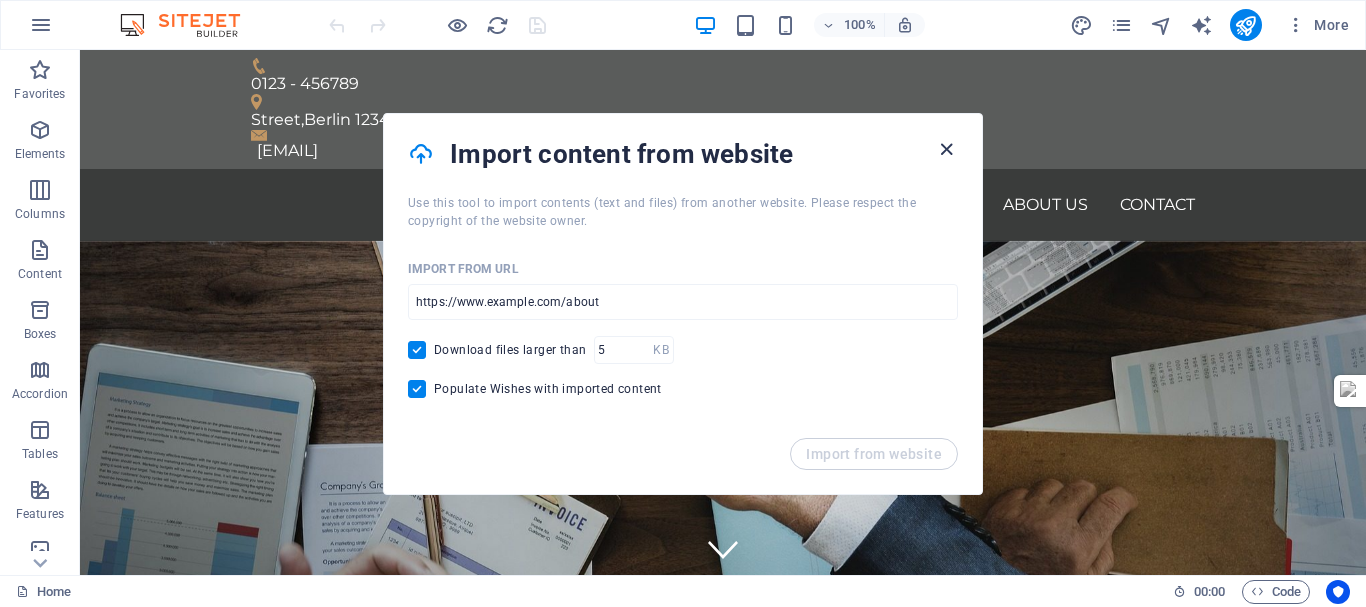 click at bounding box center [946, 149] 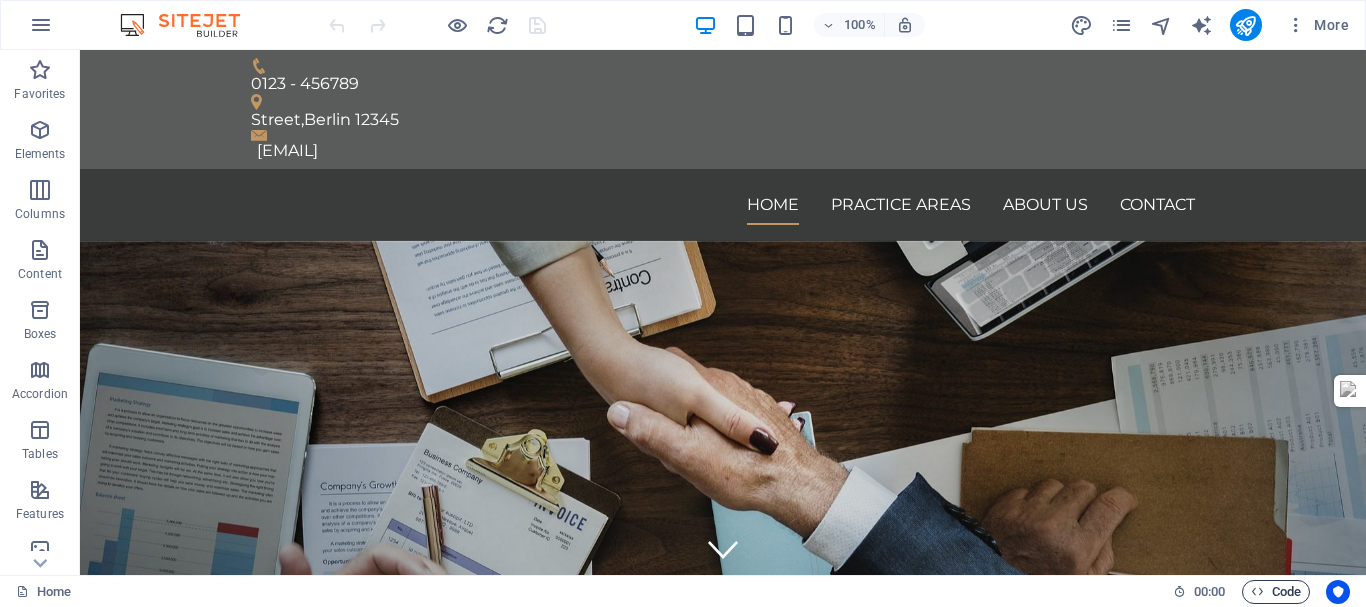 click on "Code" at bounding box center (1276, 592) 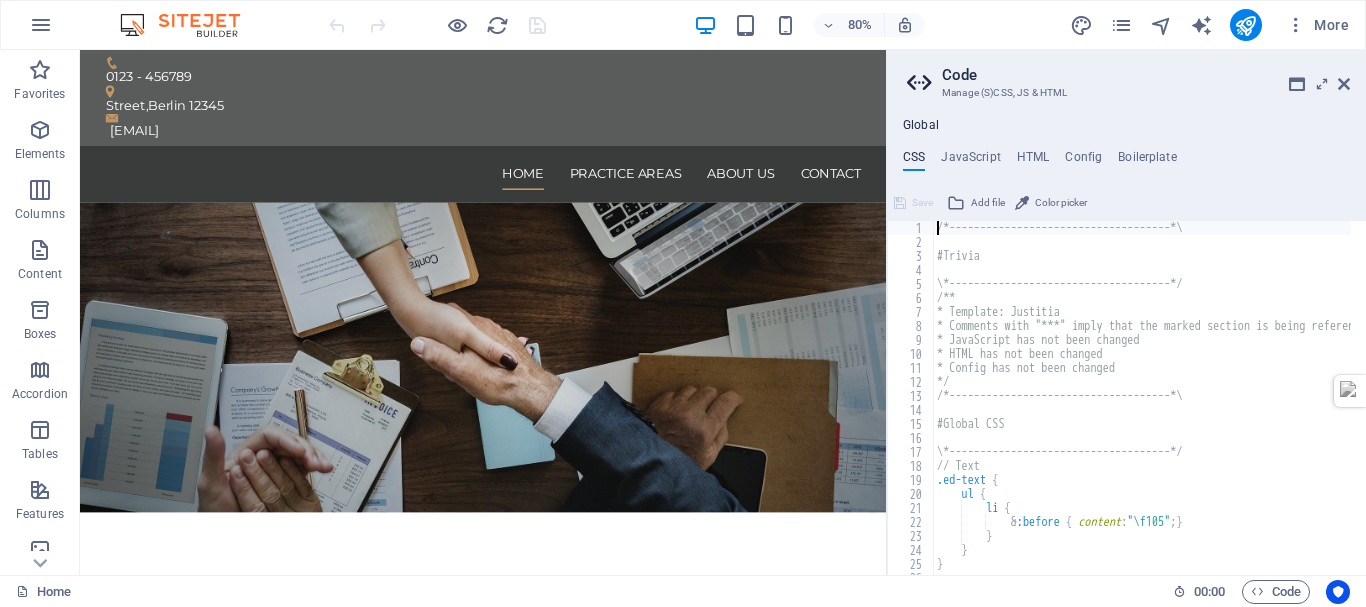 click on "/*------------------------------------*\     #Trivia      \*------------------------------------*/ /**   * Template: Justitia   * Comments with "***" imply that the marked section is being referenced somewhere else   * JavaScript has not been changed   * HTML has not been changed   * Config has not been changed   */ /*------------------------------------*\     #Global CSS      \*------------------------------------*/ // Text        .ed-text   {      ul   {           li   {                & :before   {   content :  "\f105" ;  }           }      } }" at bounding box center [1233, 404] 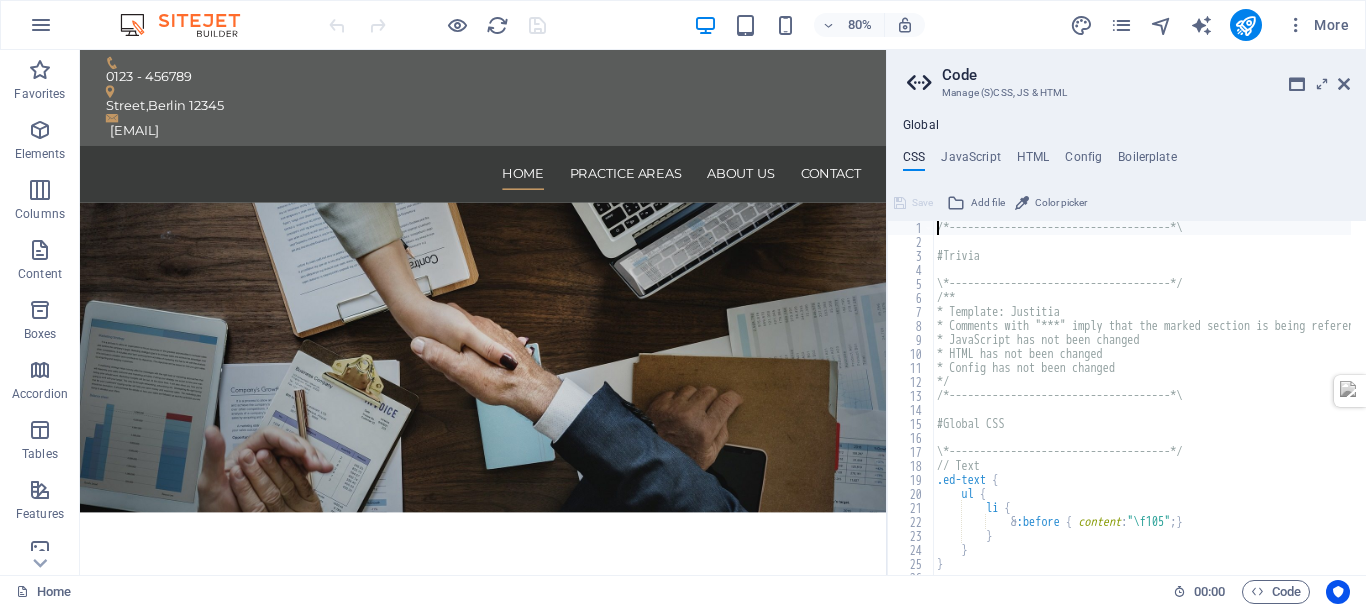 type 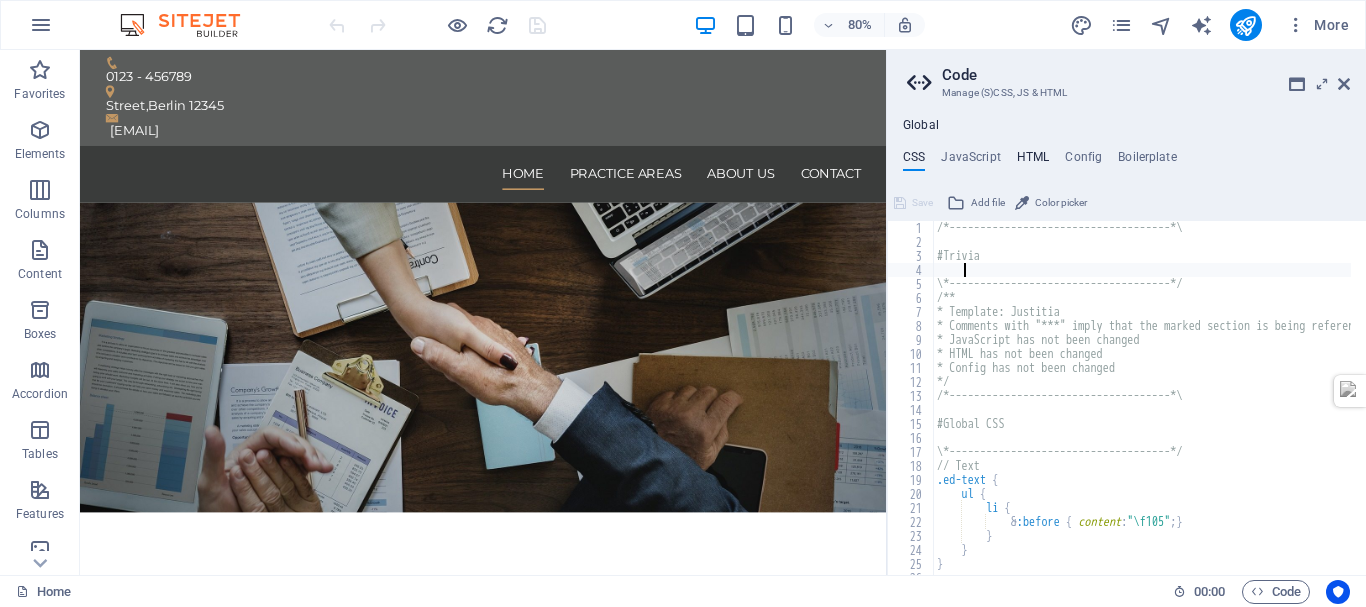 click on "HTML" at bounding box center (1033, 161) 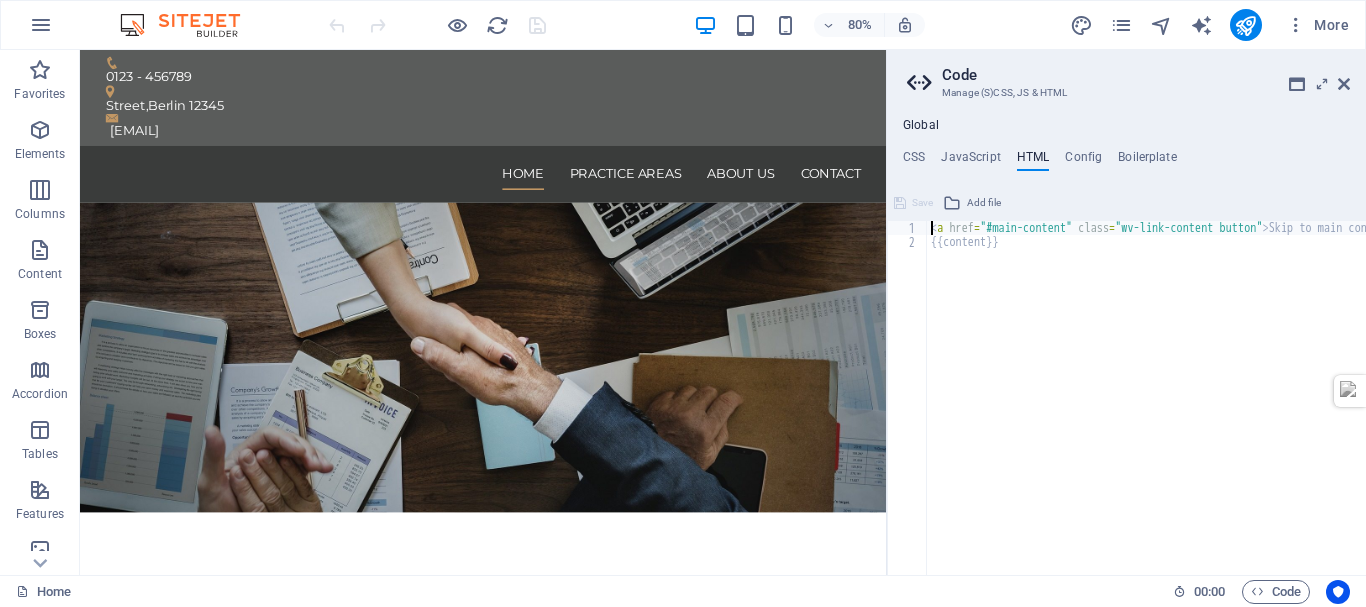click on "< a   href = "#main-content"   class = "wv-link-content button" > Skip to main content </ a > {{content}}" at bounding box center (1197, 404) 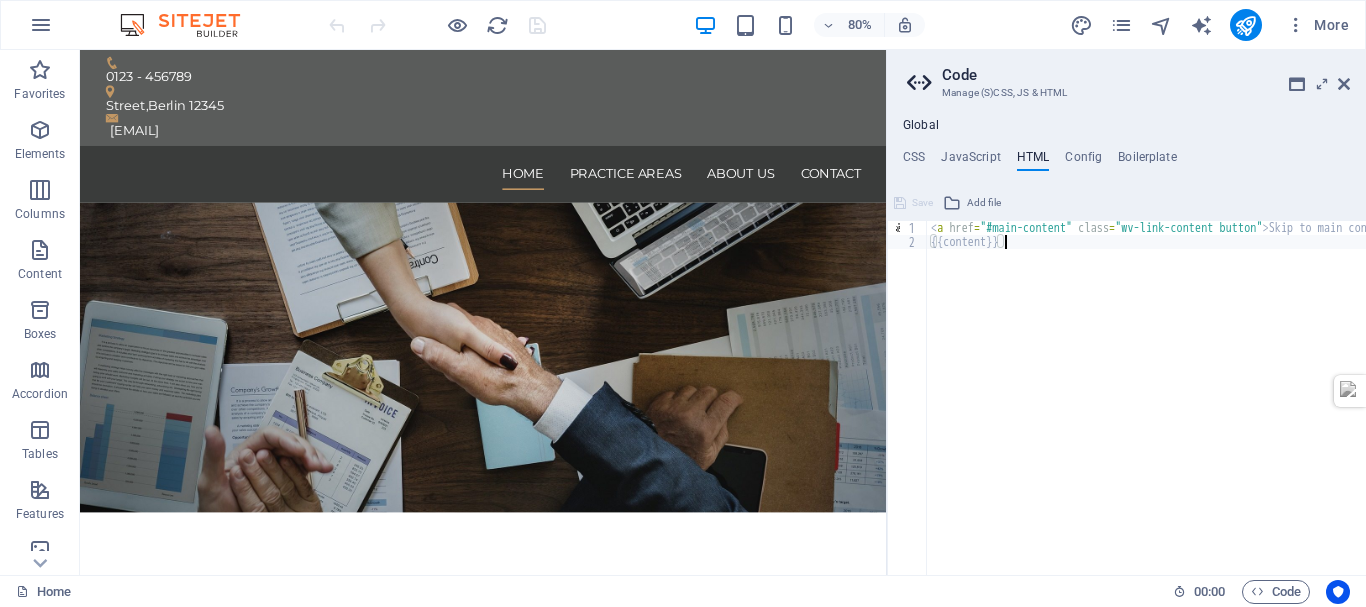 type on "<a href="#main-content" class="wv-link-content button">Skip to main content</a>
{{content}}" 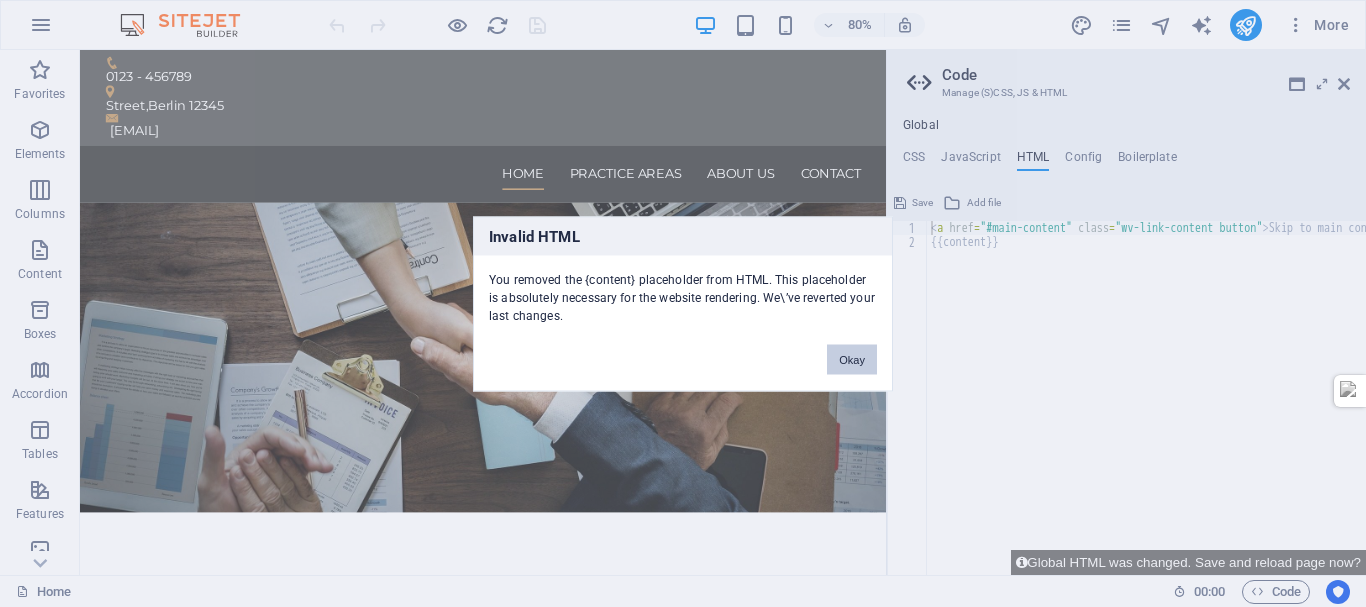 click on "Okay" at bounding box center [852, 359] 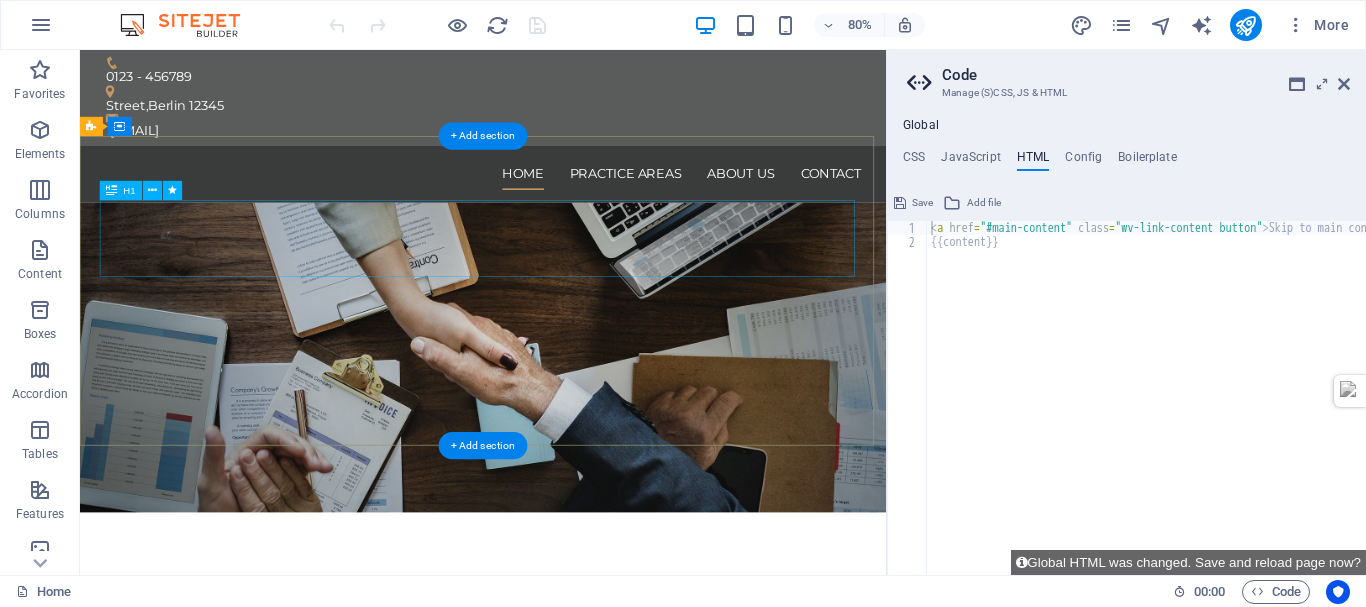 click on "We protect your rights" at bounding box center [584, 756] 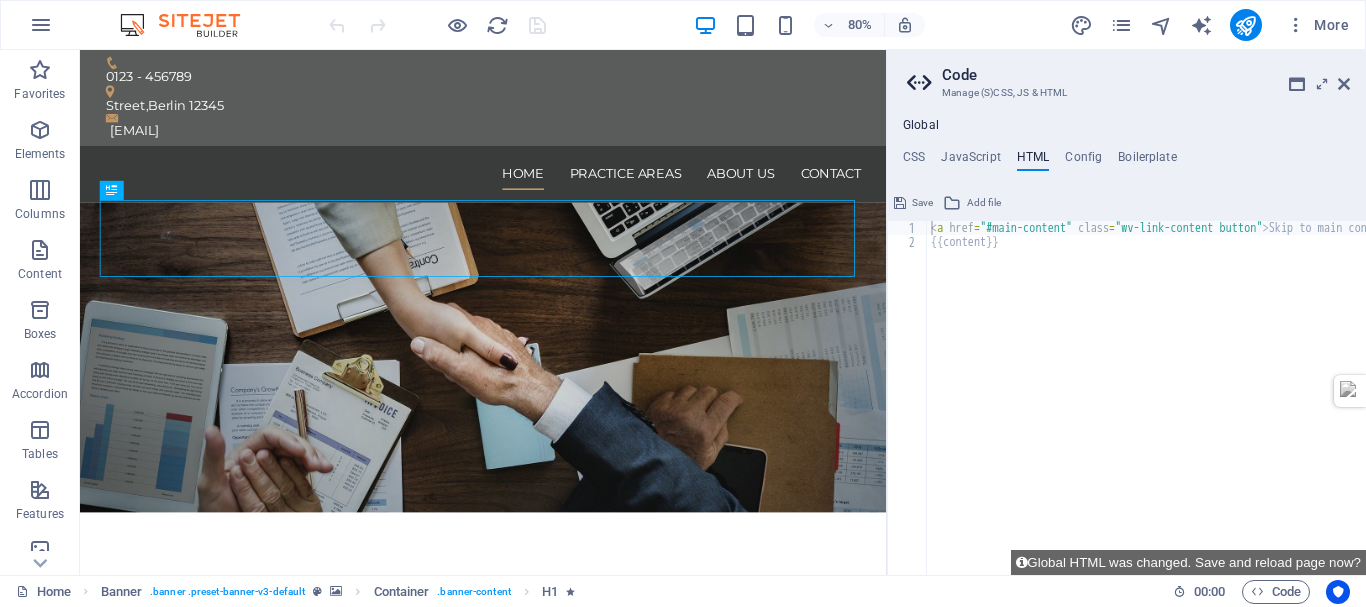 drag, startPoint x: 1201, startPoint y: 291, endPoint x: 1088, endPoint y: 266, distance: 115.73245 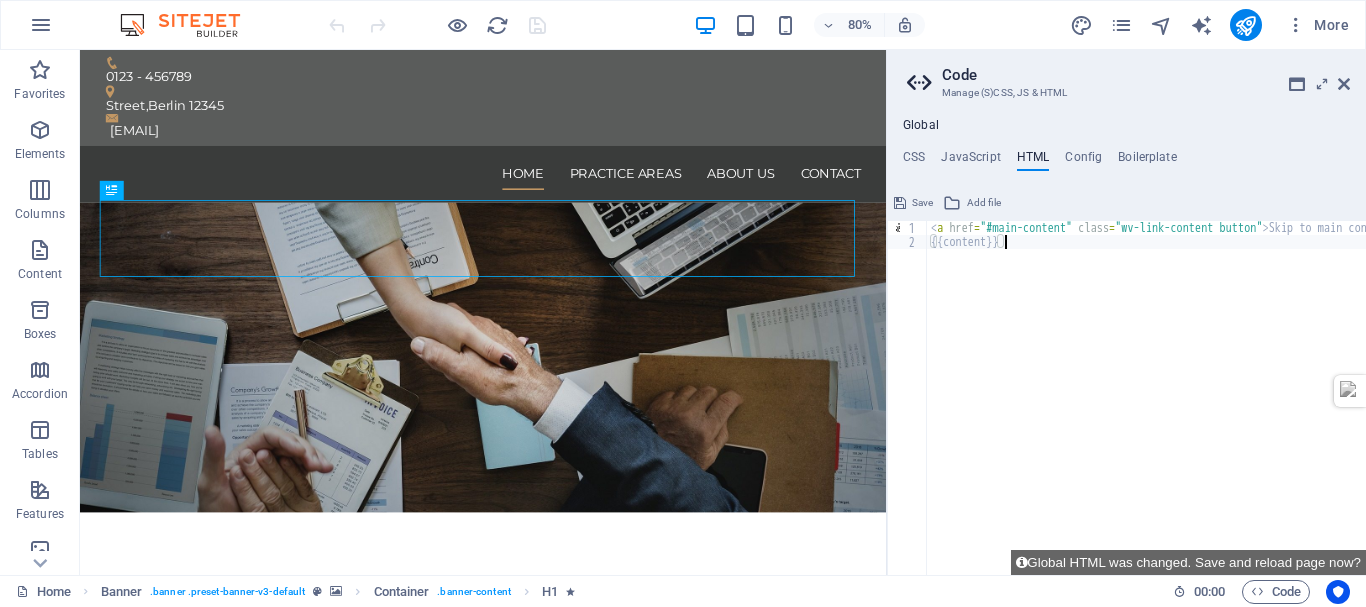 type on "<a href="#main-content" class="wv-link-content button">Skip to main content</a>
{{content}}" 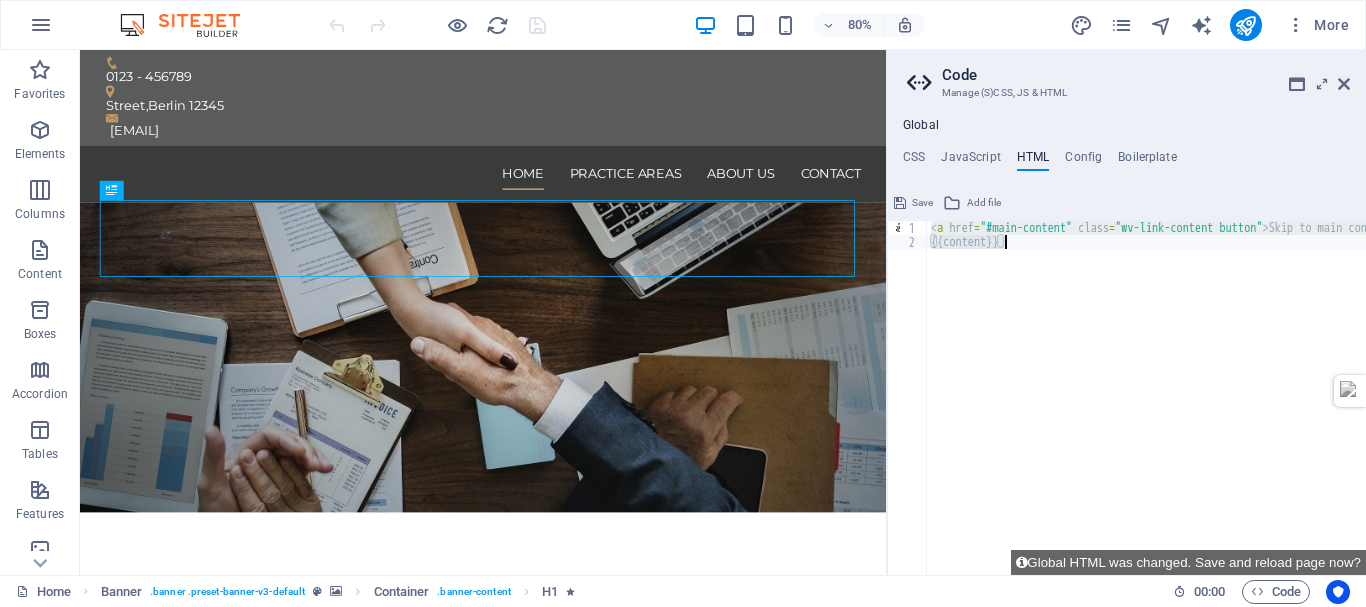 paste 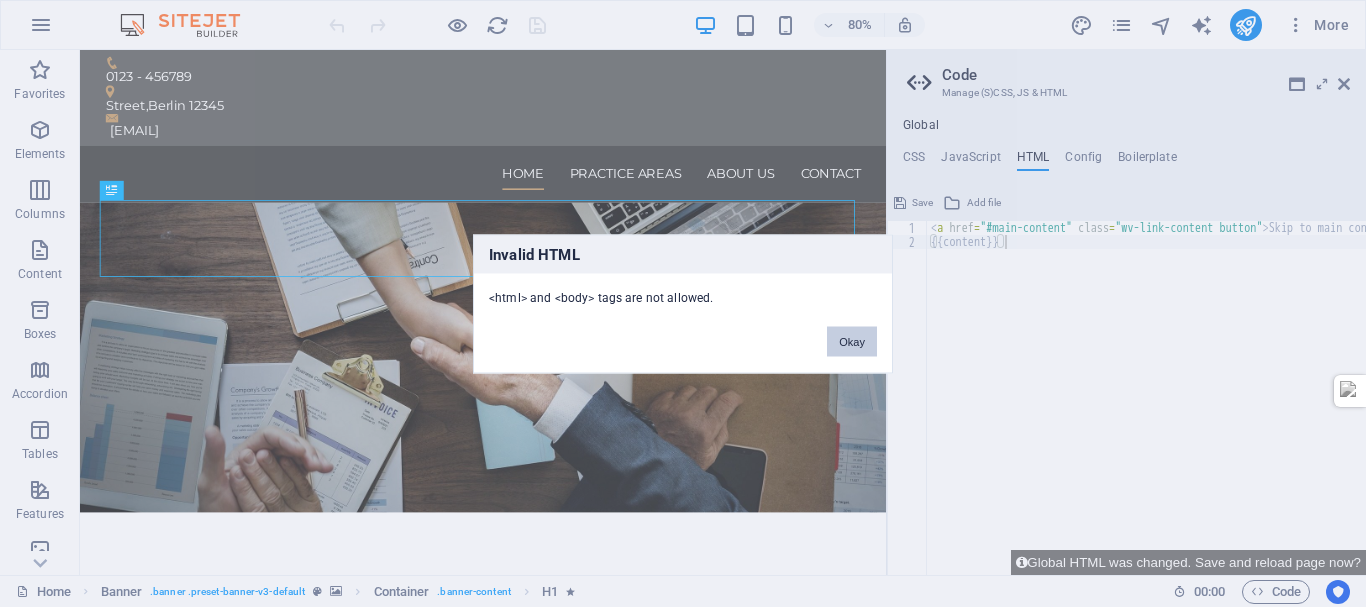 click on "Okay" at bounding box center [852, 341] 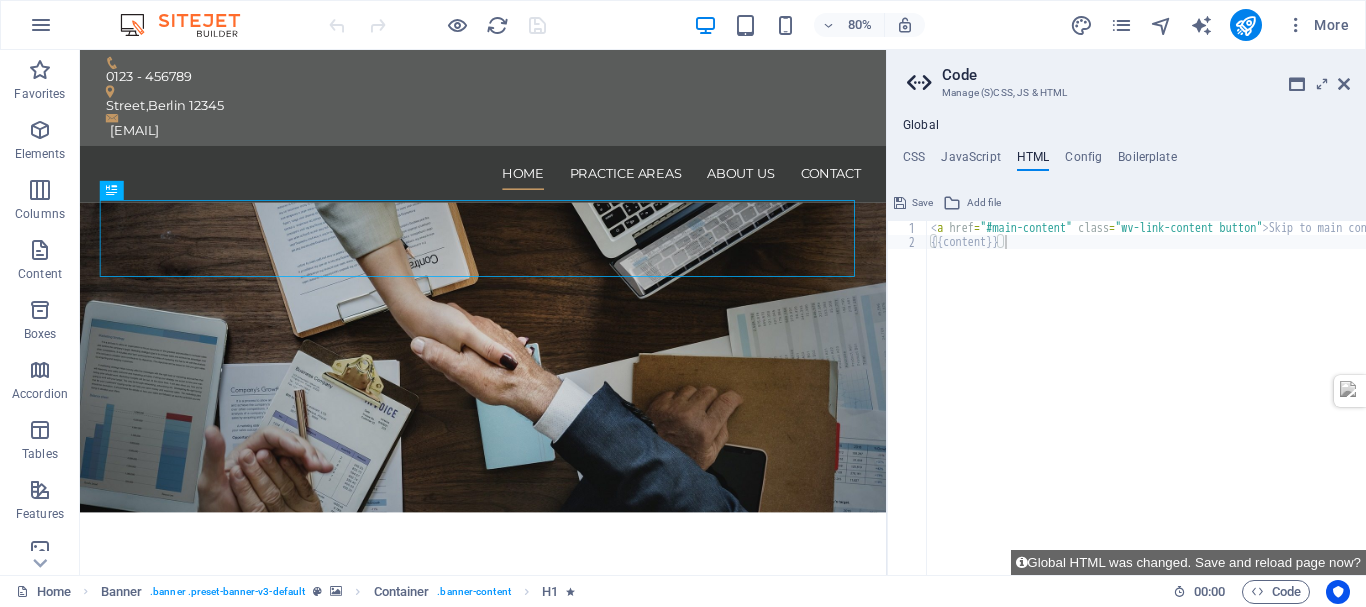 click on "< a   href = "#main-content"   class = "wv-link-content button" > Skip to main content </ a > {{content}}" at bounding box center [1197, 404] 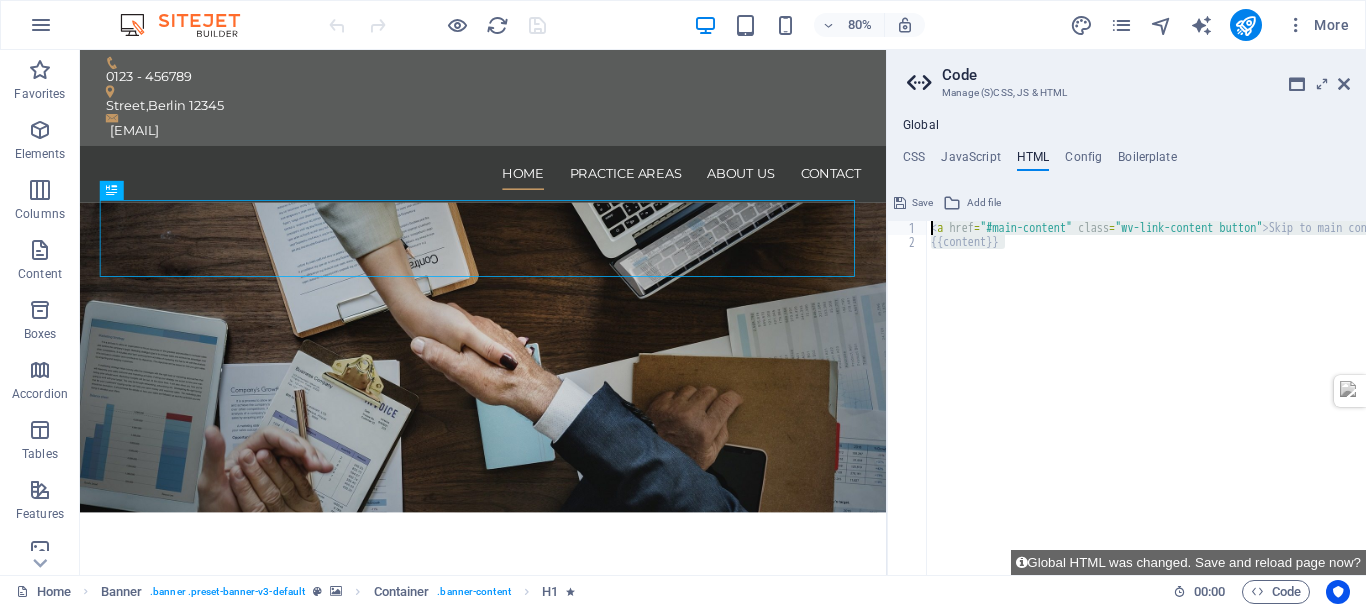 drag, startPoint x: 1029, startPoint y: 252, endPoint x: 929, endPoint y: 233, distance: 101.788994 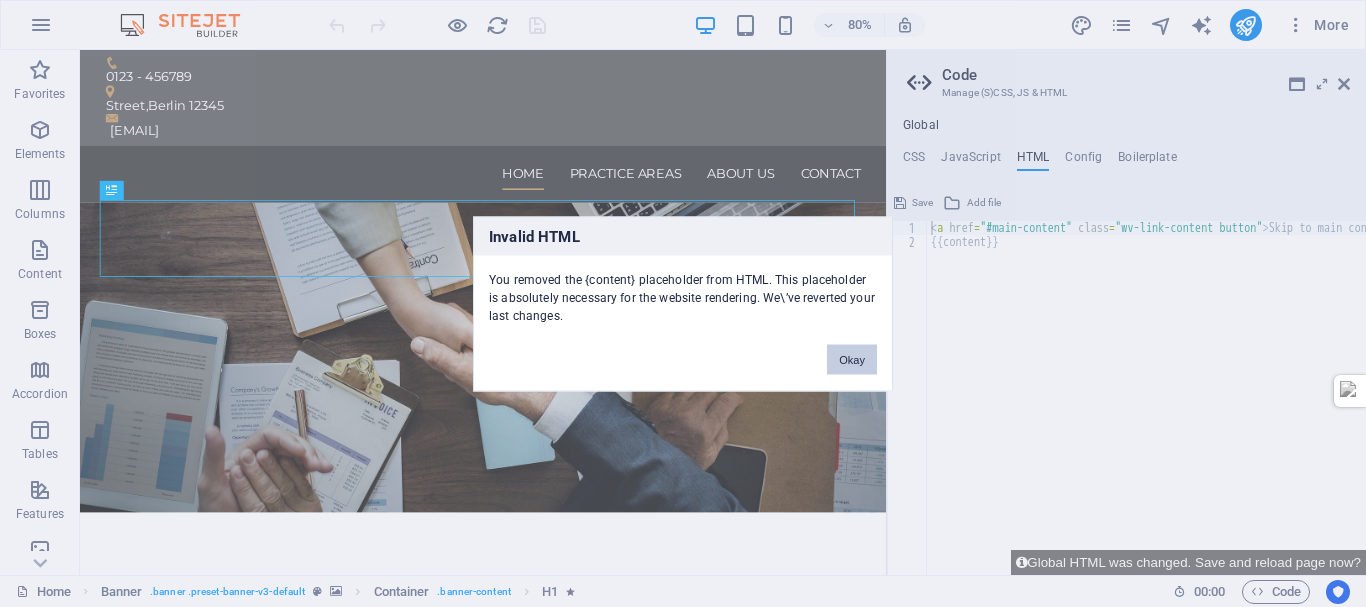 click on "Okay" at bounding box center (852, 359) 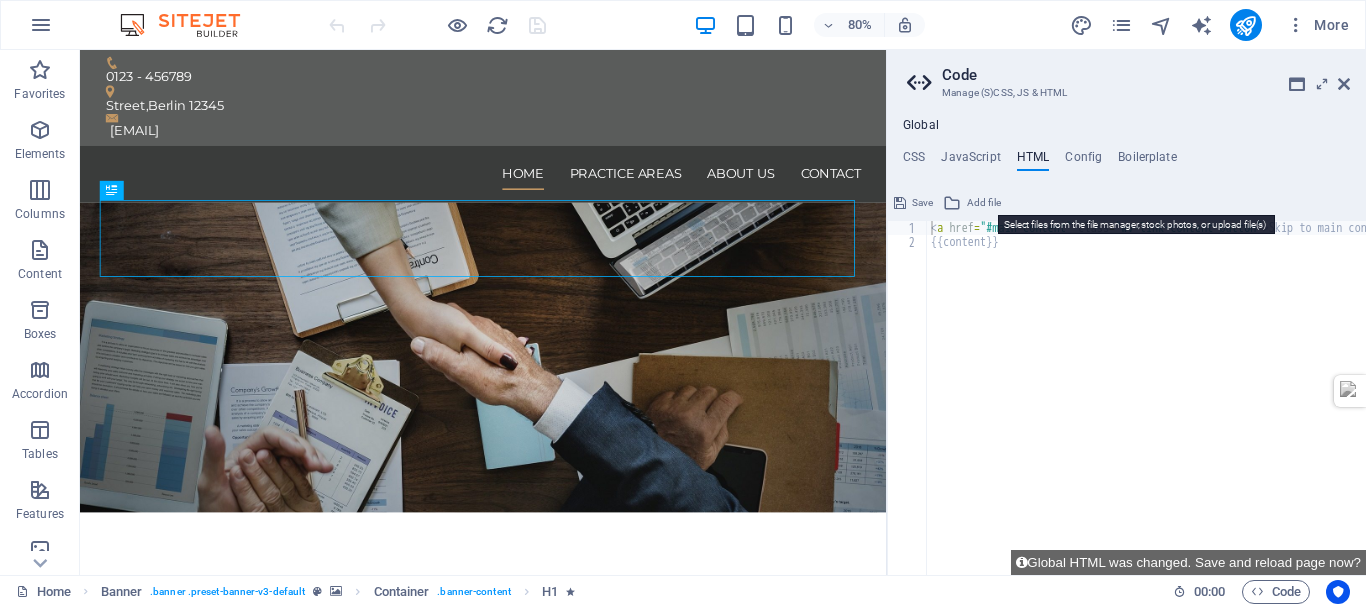 click on "Add file" at bounding box center [984, 203] 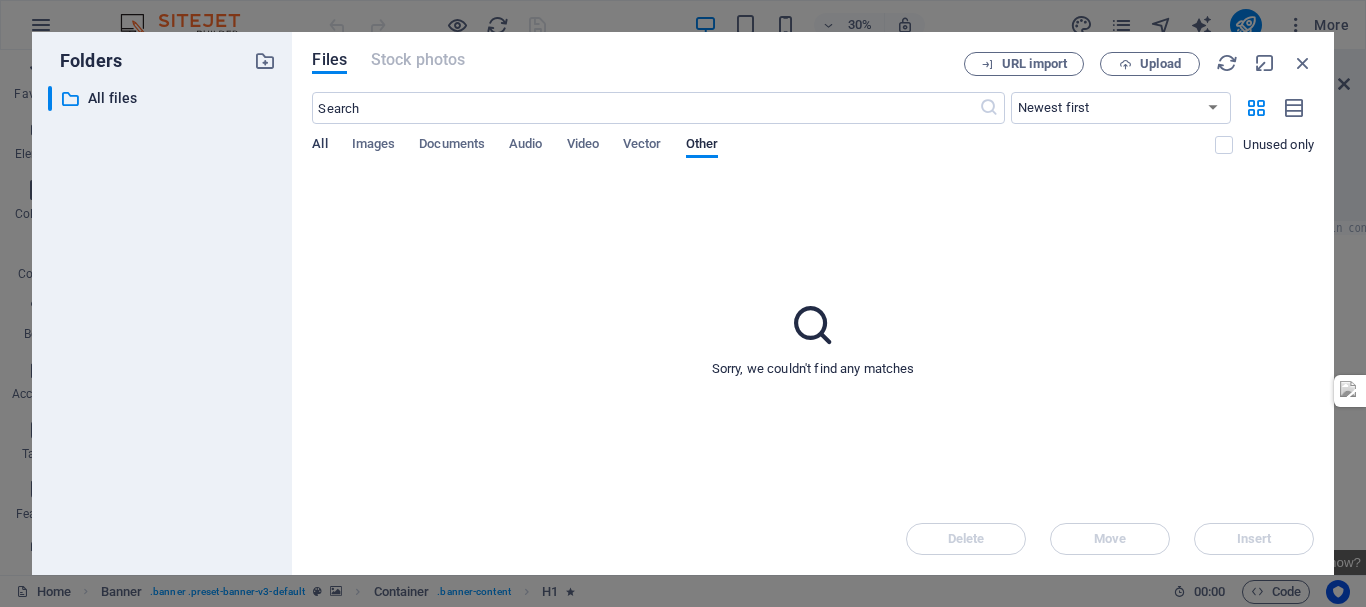 click on "All" at bounding box center (319, 146) 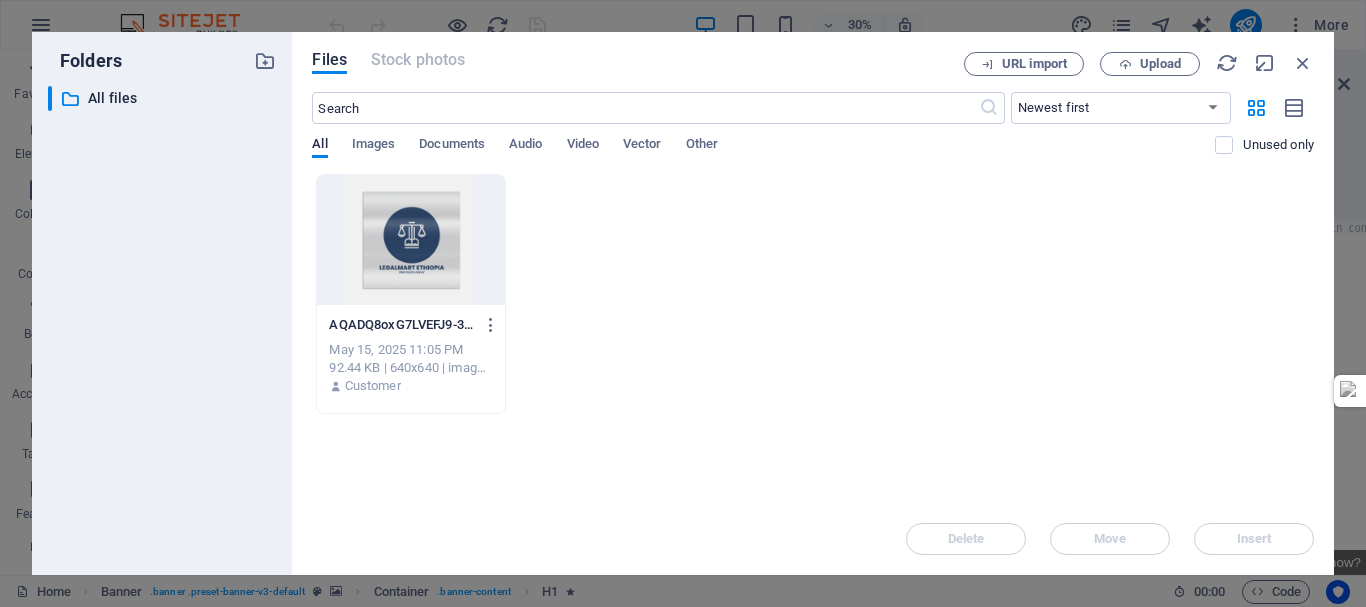 click on "AQADQ8oxG7LVEFJ9-36-7_P0umJPzBUbuiAlQ_w.gif AQADQ8oxG7LVEFJ9-36-7_P0umJPzBUbuiAlQ_w.gif May 15, 2025 11:05 PM 92.44 KB | 640x640 | image/gif Customer" at bounding box center [813, 294] 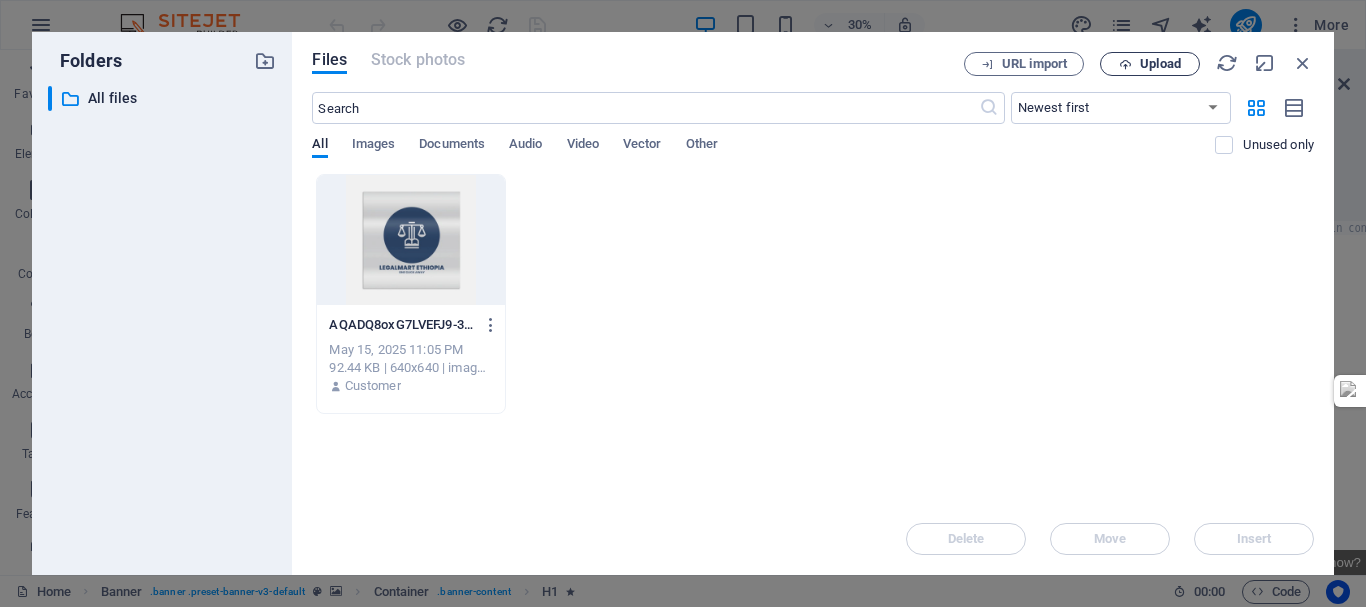 click on "Upload" at bounding box center [1160, 64] 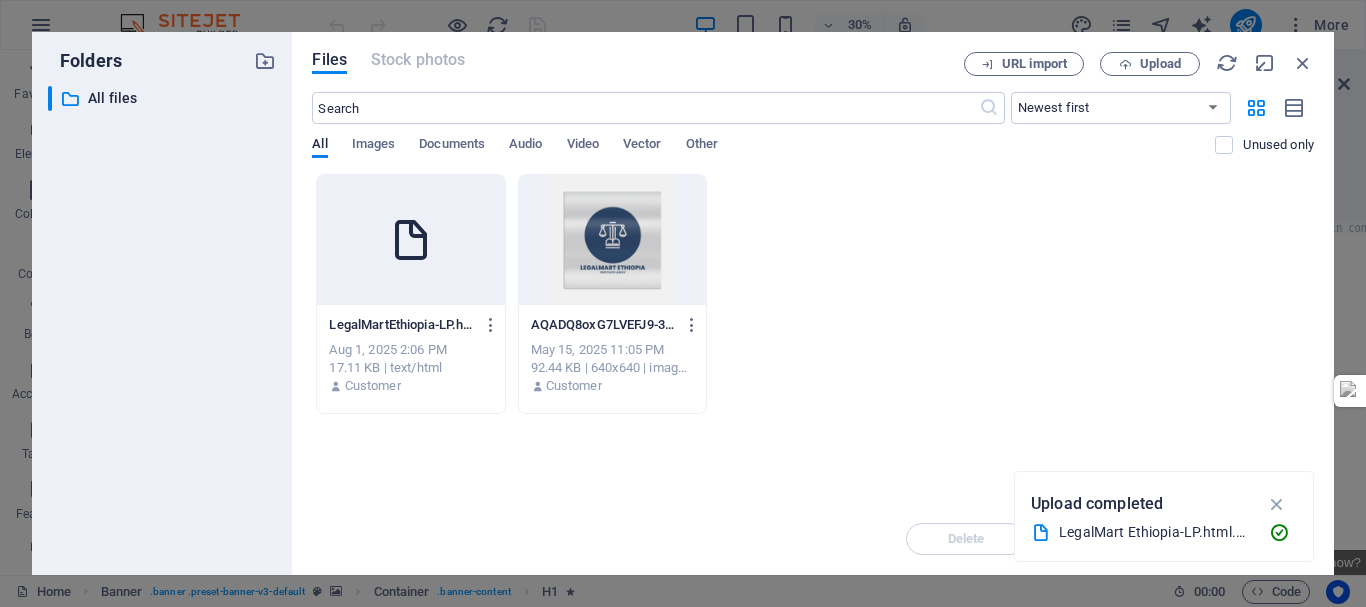 click on "LegalMartEthiopia-LP.html-iCVrJfZJZzpl03ApqnXZgw.html LegalMartEthiopia-LP.html-iCVrJfZJZzpl03ApqnXZgw.html Aug 1, 2025 2:06 PM 17.11 KB | text/html Customer AQADQ8oxG7LVEFJ9-36-7_P0umJPzBUbuiAlQ_w.gif AQADQ8oxG7LVEFJ9-36-7_P0umJPzBUbuiAlQ_w.gif May 15, 2025 11:05 PM 92.44 KB | 640x640 | image/gif Customer" at bounding box center (813, 294) 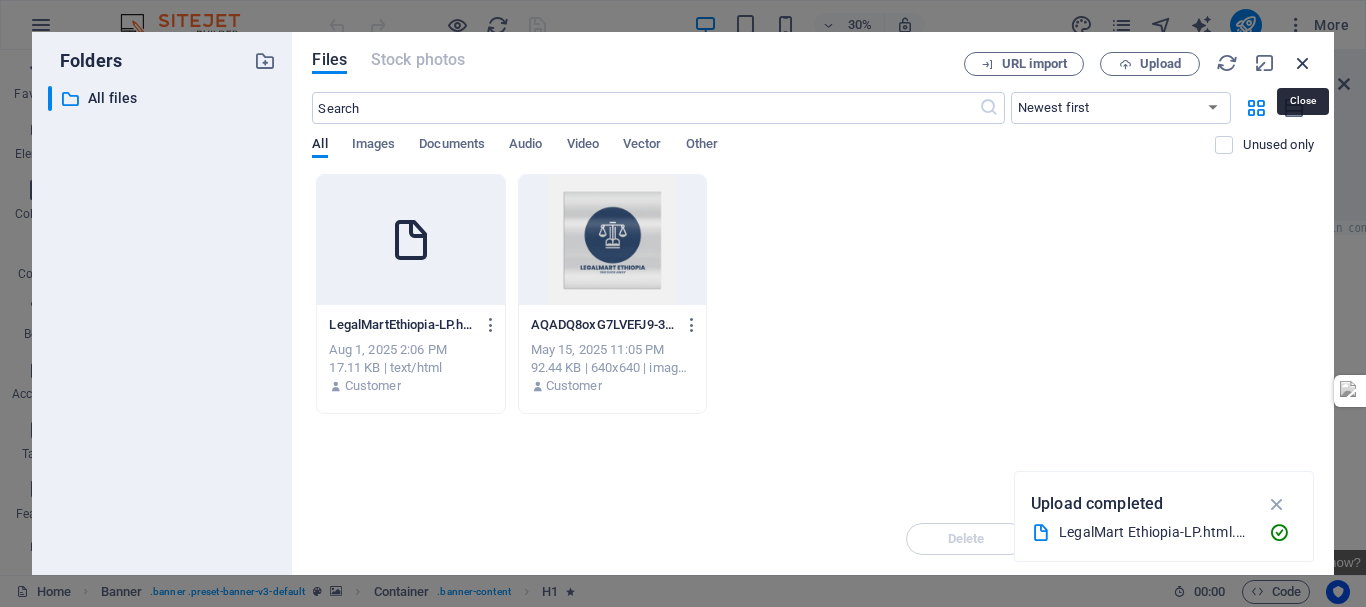 click at bounding box center [1303, 63] 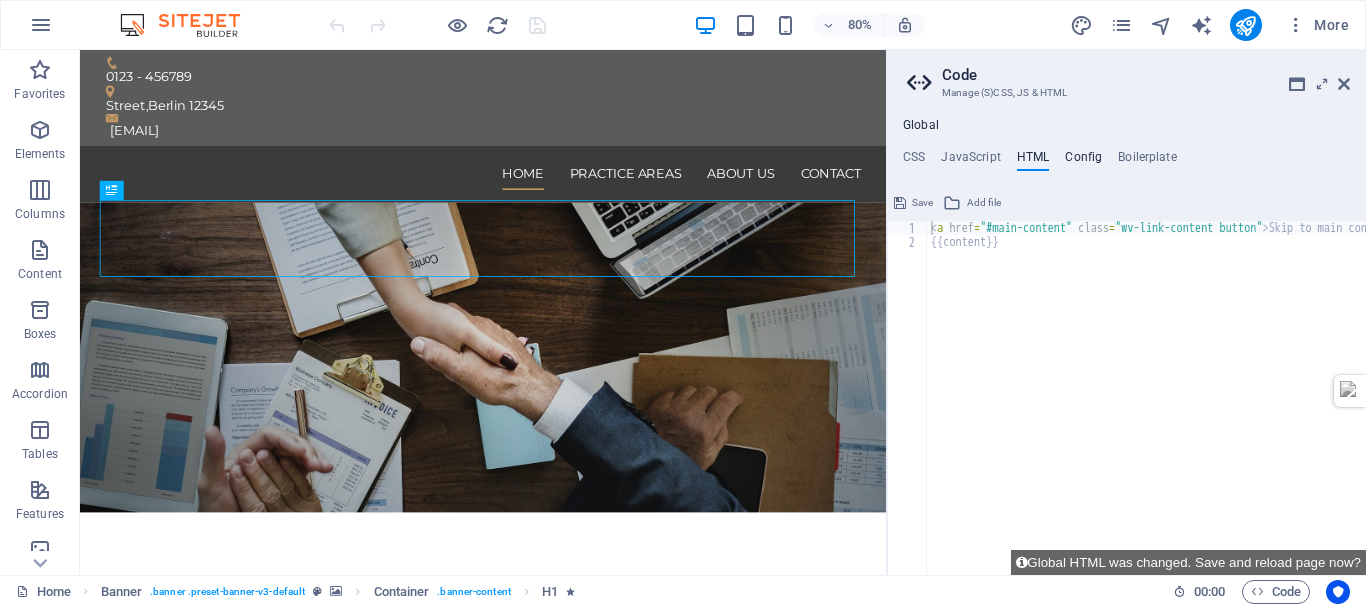 click on "Config" at bounding box center [1083, 161] 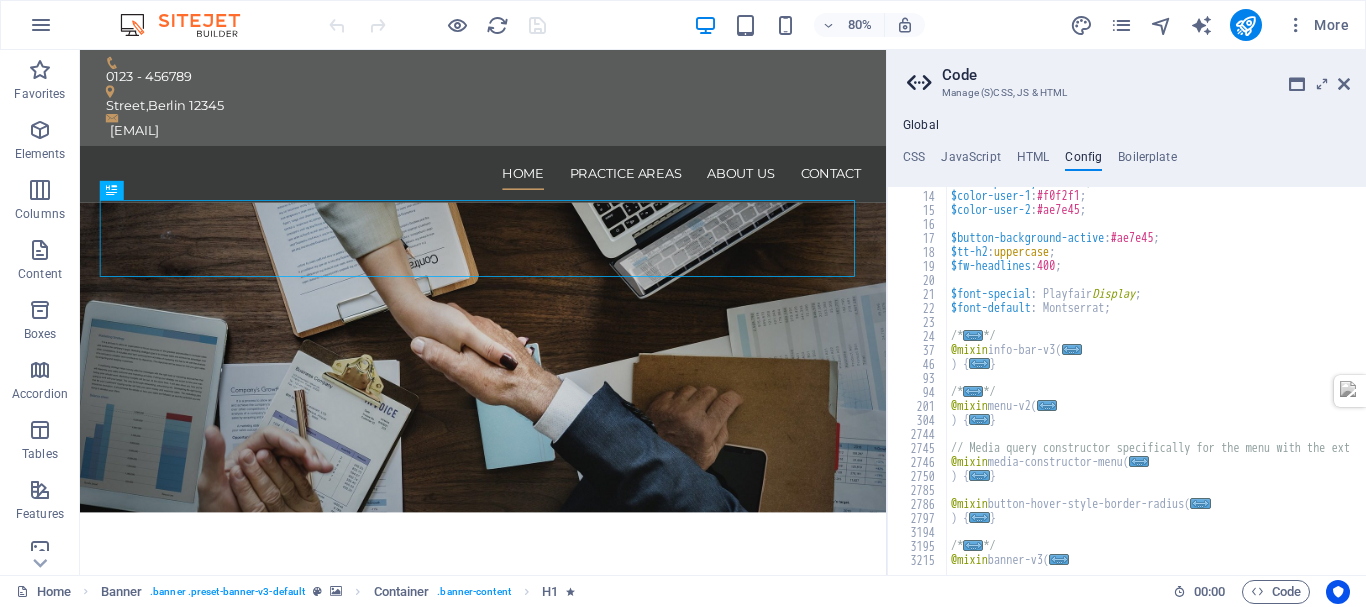 scroll, scrollTop: 0, scrollLeft: 0, axis: both 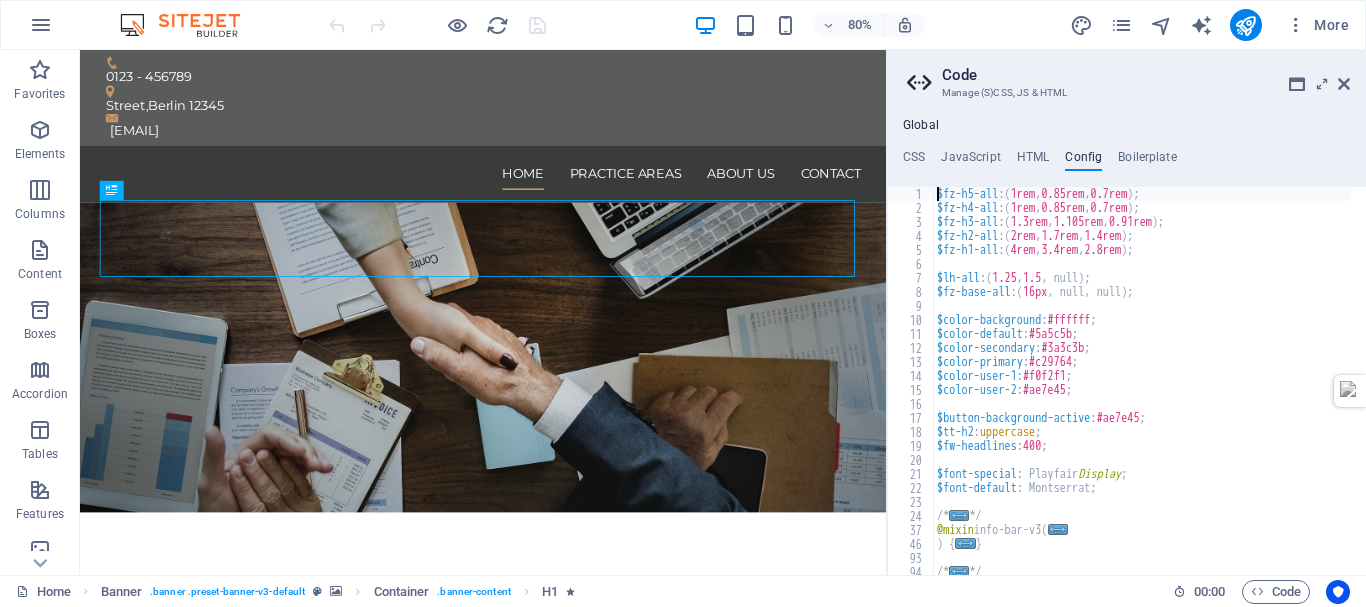 click on "CSS" at bounding box center (914, 161) 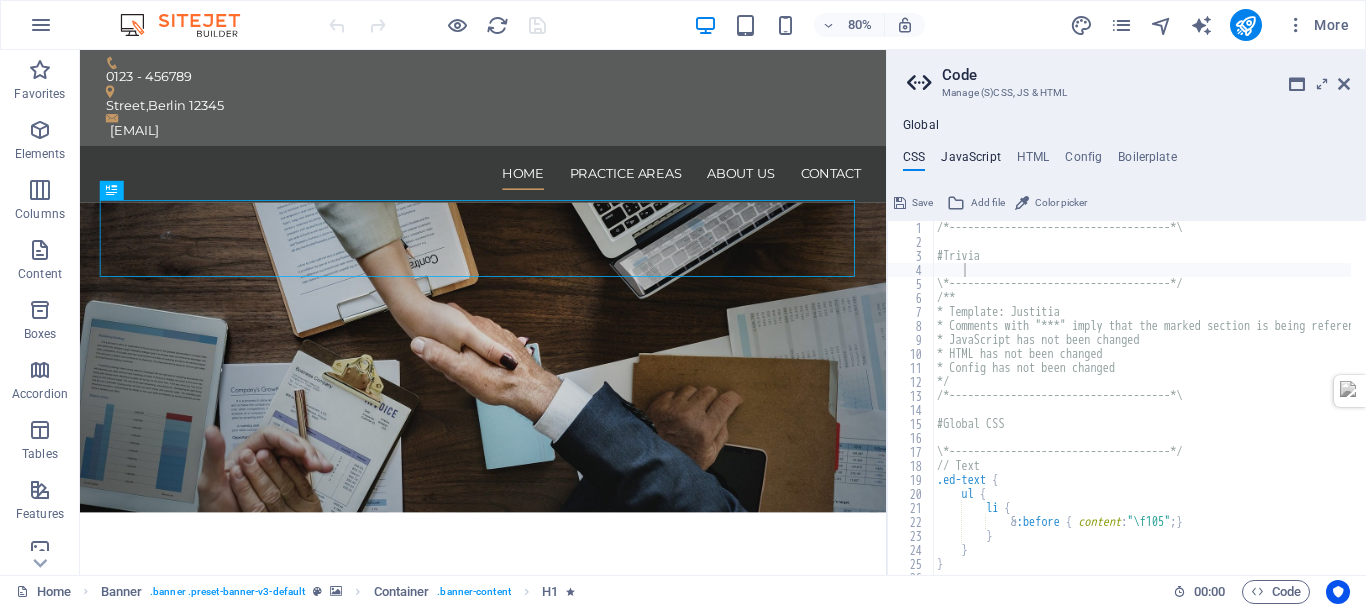 click on "JavaScript" at bounding box center (970, 161) 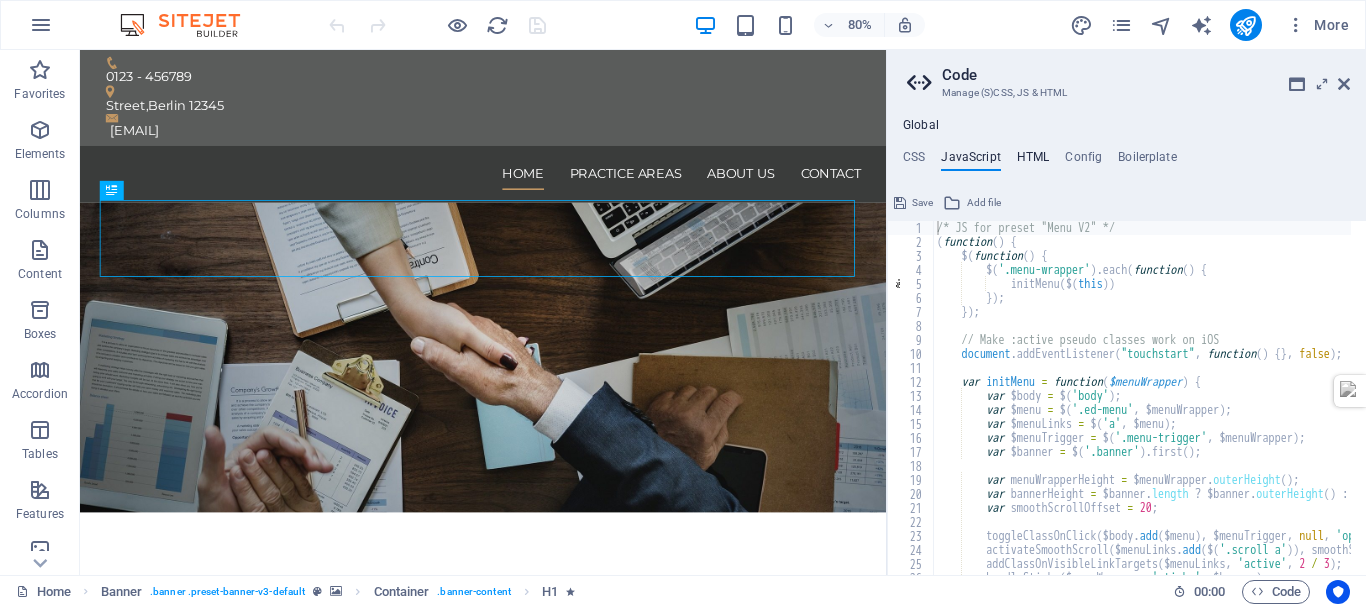 click on "HTML" at bounding box center (1033, 161) 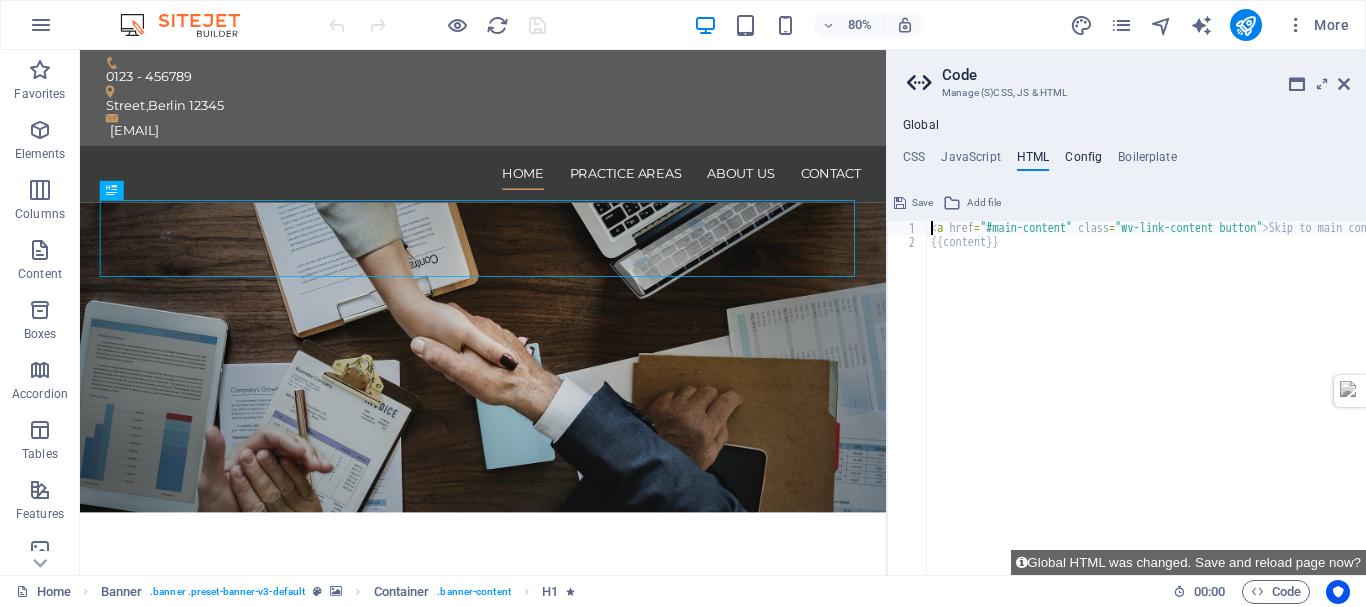 click on "Config" at bounding box center (1083, 161) 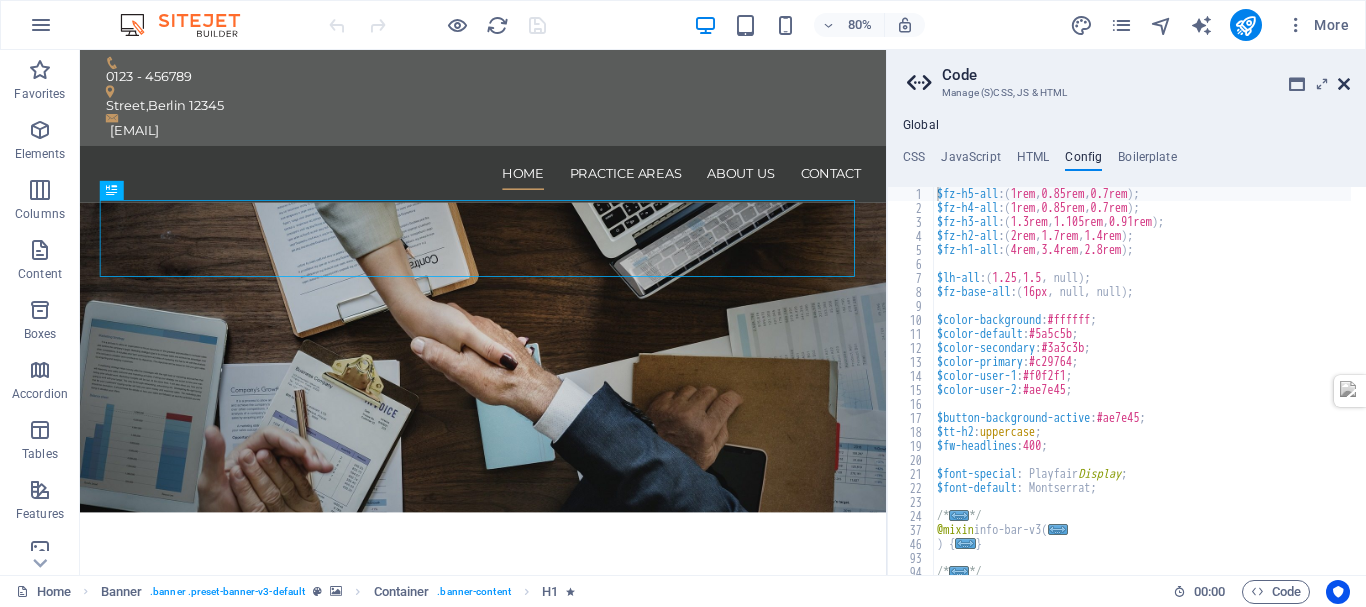 drag, startPoint x: 1347, startPoint y: 78, endPoint x: 1267, endPoint y: 28, distance: 94.33981 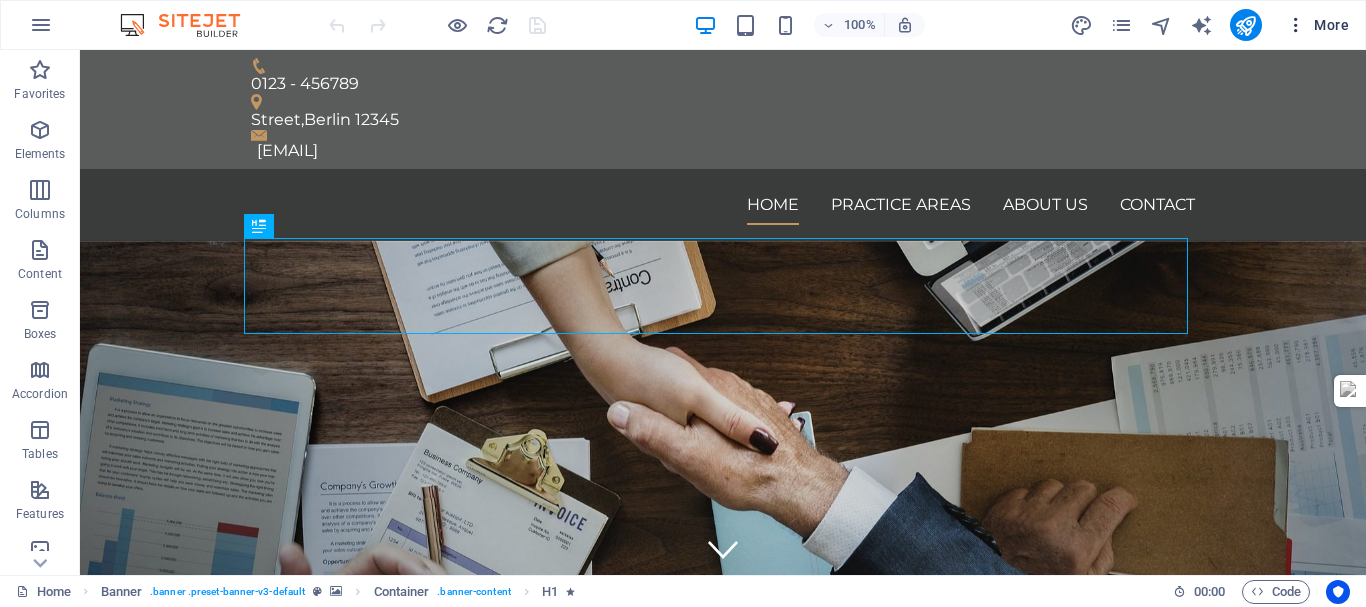 click at bounding box center (1296, 25) 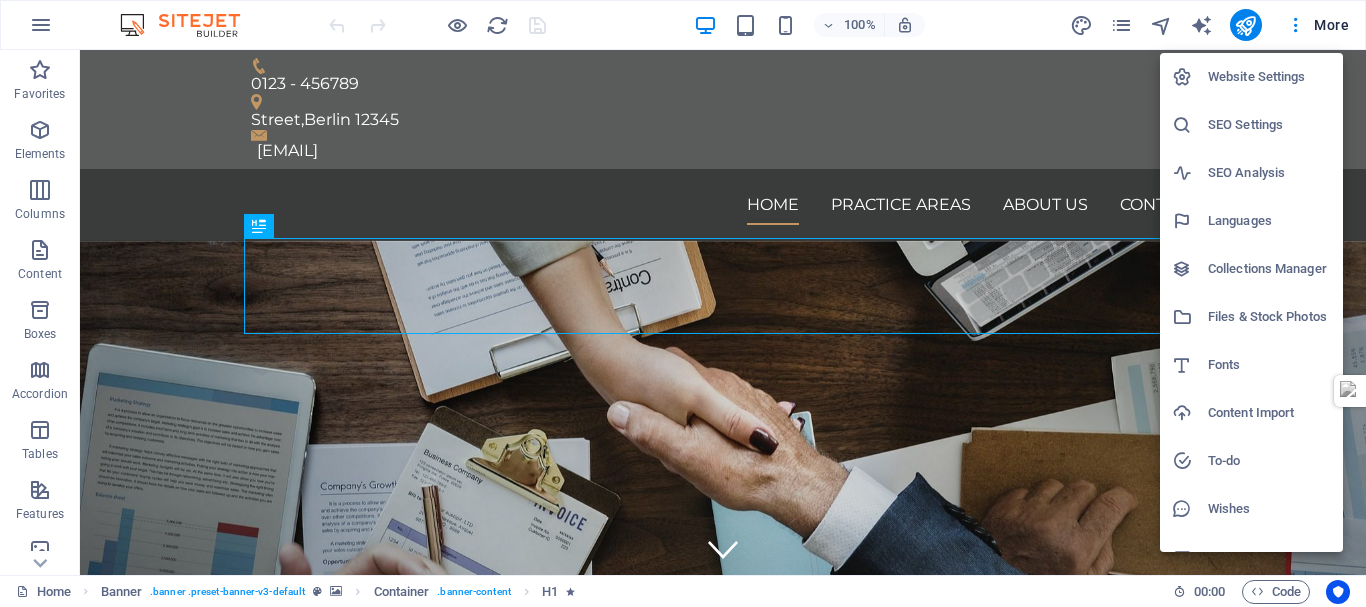 click at bounding box center (683, 303) 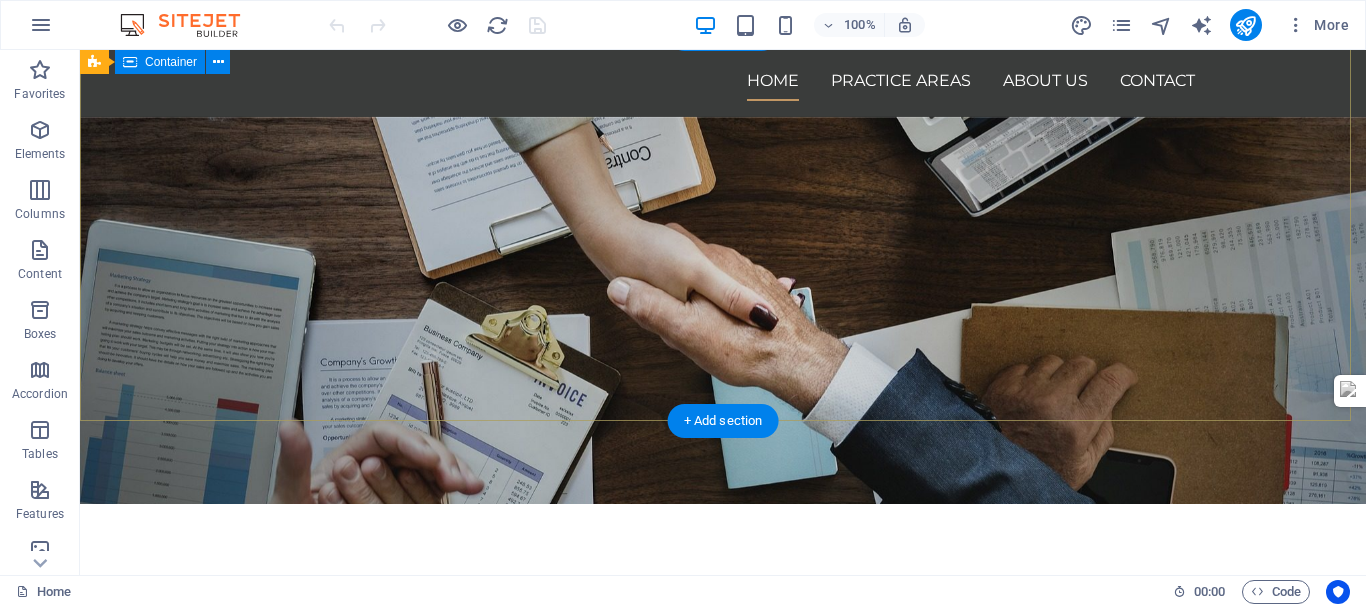scroll, scrollTop: 100, scrollLeft: 0, axis: vertical 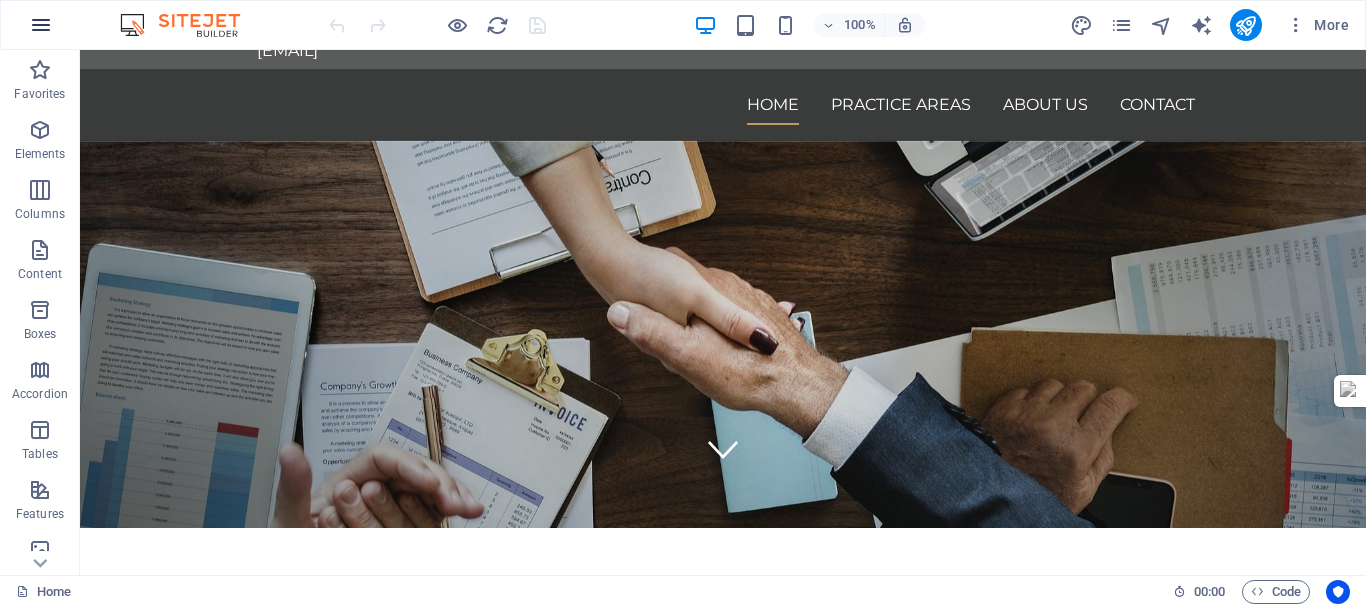 click at bounding box center [41, 25] 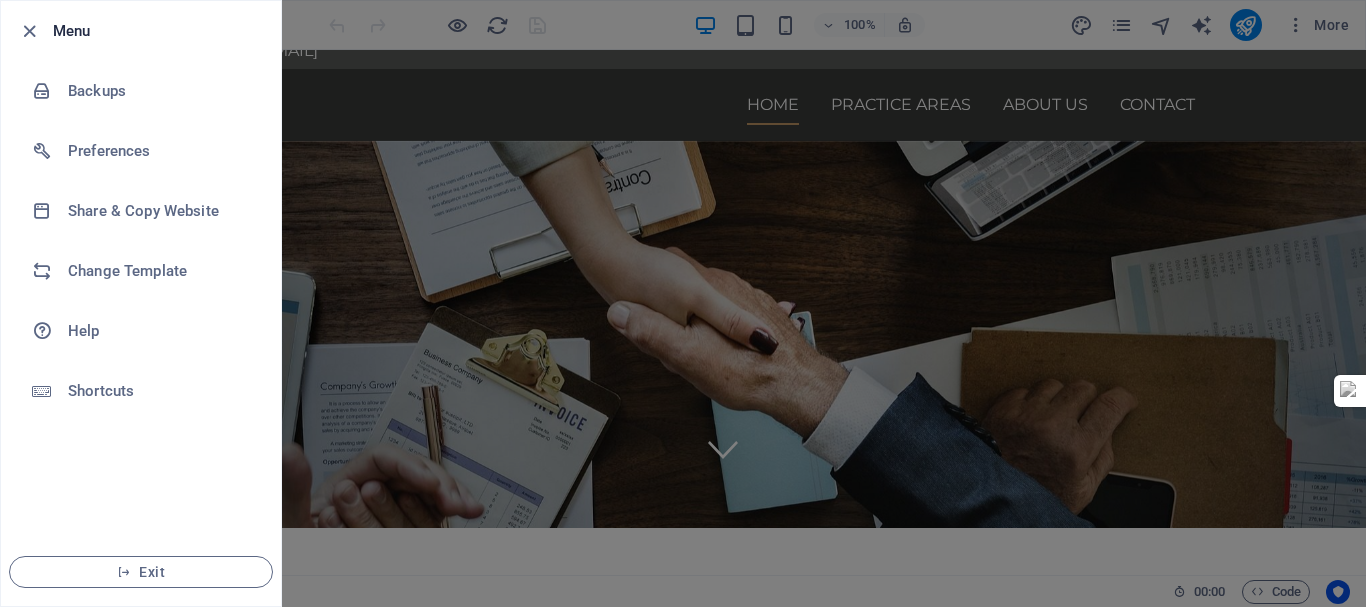 click at bounding box center (683, 303) 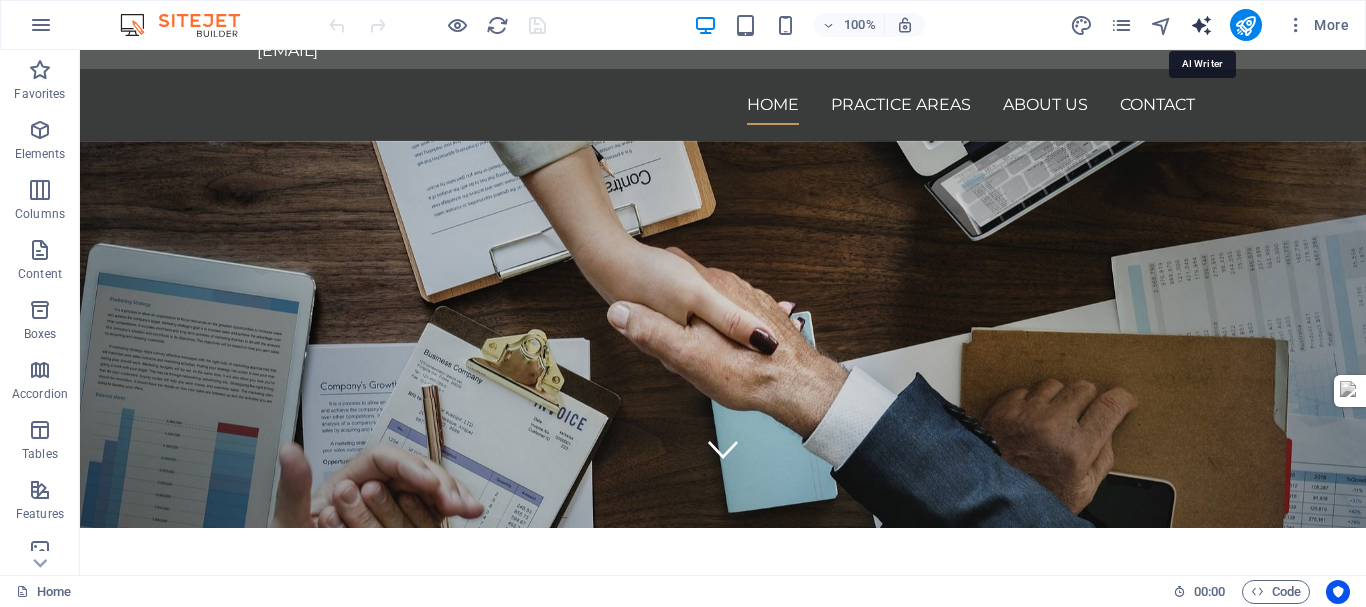 click at bounding box center (1201, 25) 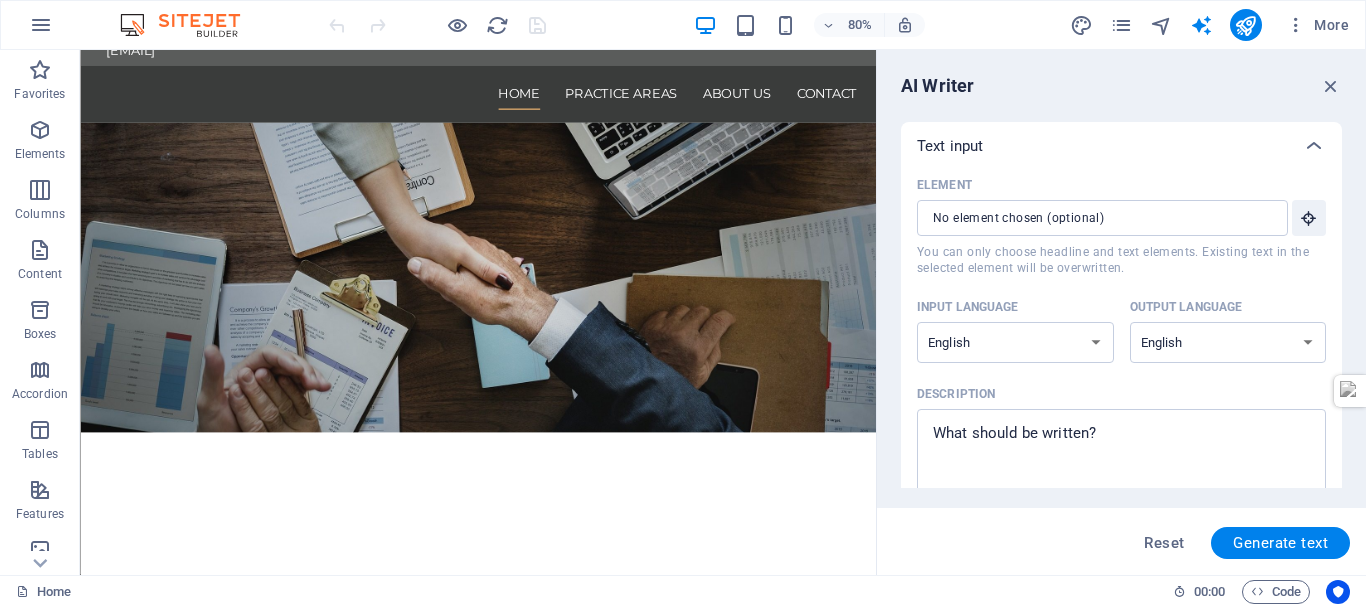 scroll, scrollTop: 0, scrollLeft: 0, axis: both 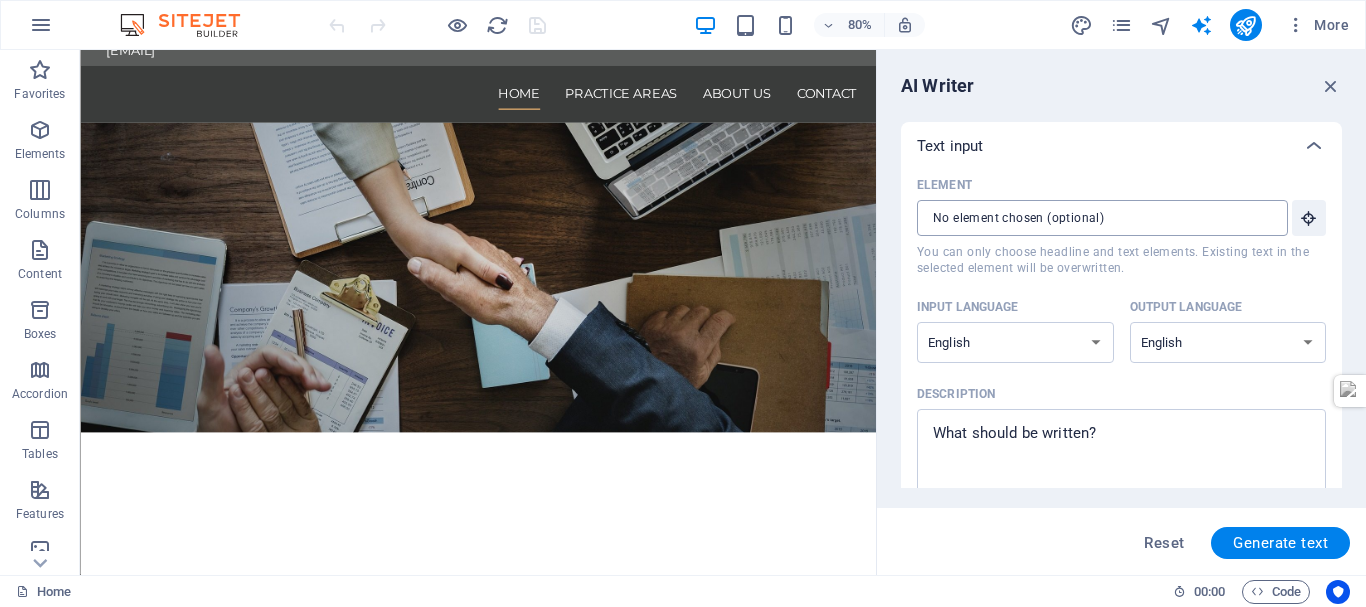 click on "Element ​ You can only choose headline and text elements. Existing text in the selected element will be overwritten." at bounding box center (1095, 218) 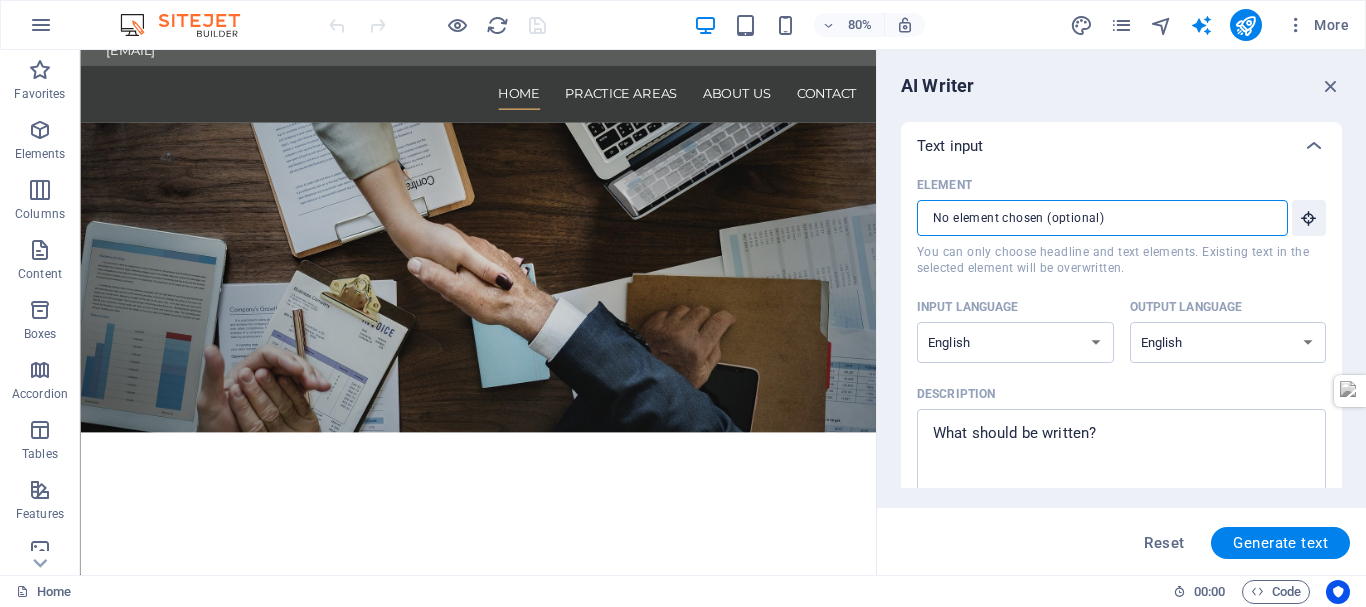 click on "Text input" at bounding box center [1121, 146] 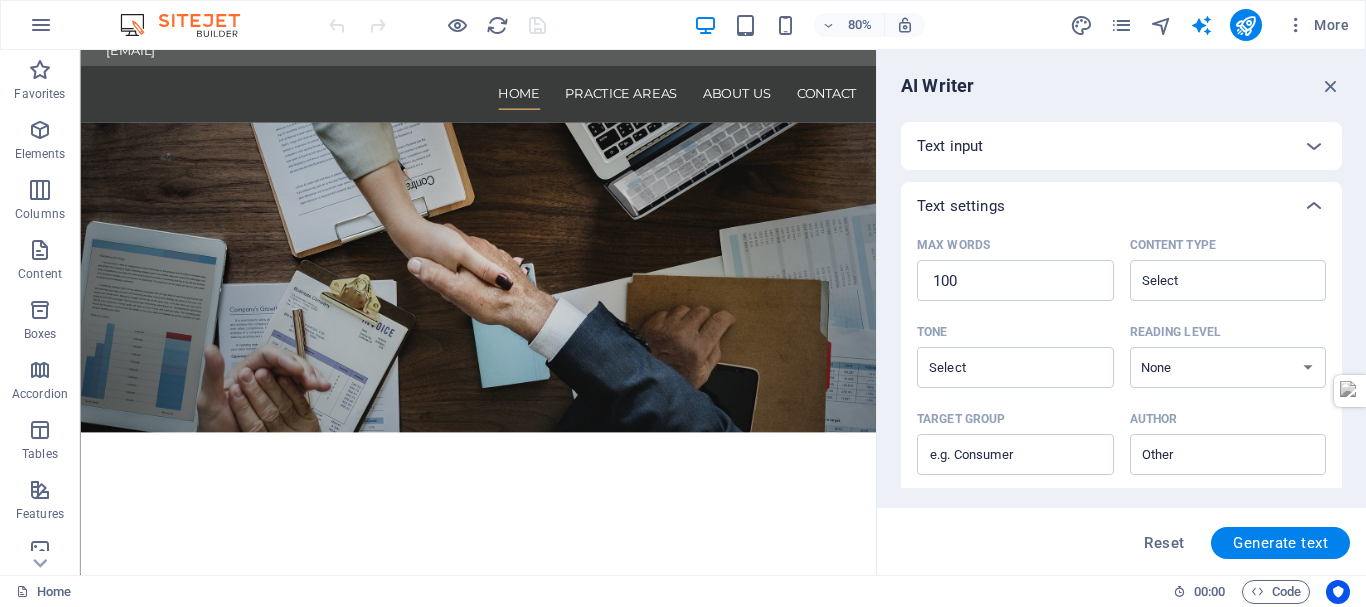 scroll, scrollTop: 100, scrollLeft: 0, axis: vertical 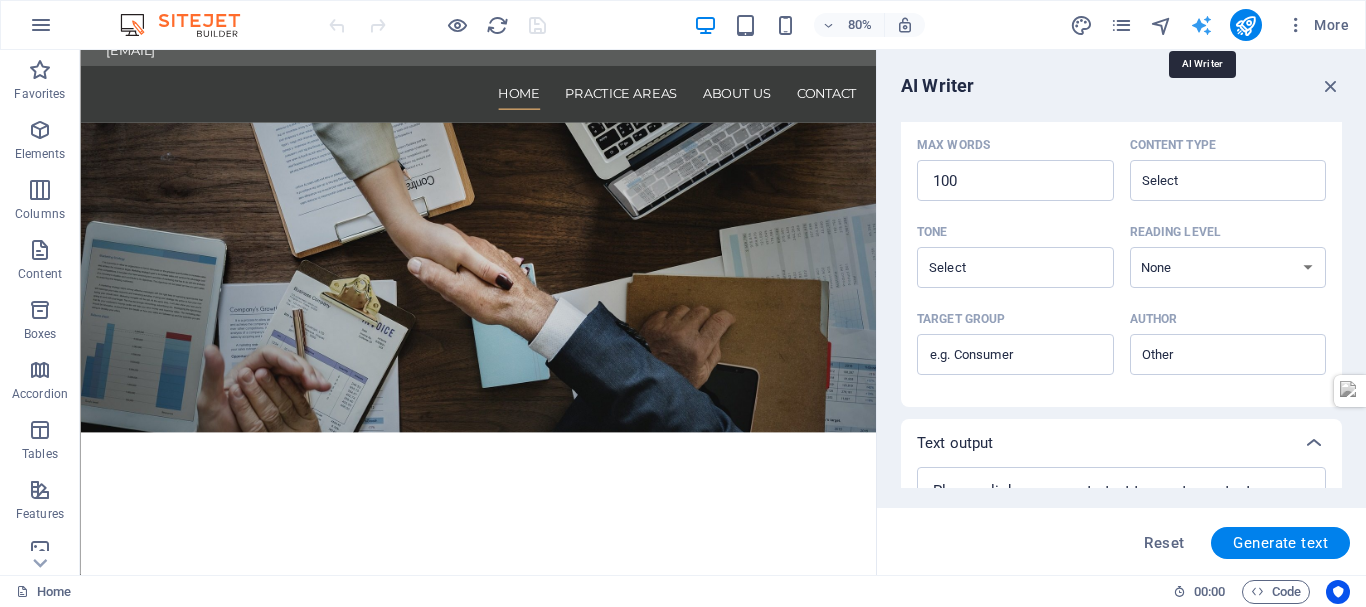 click at bounding box center [1201, 25] 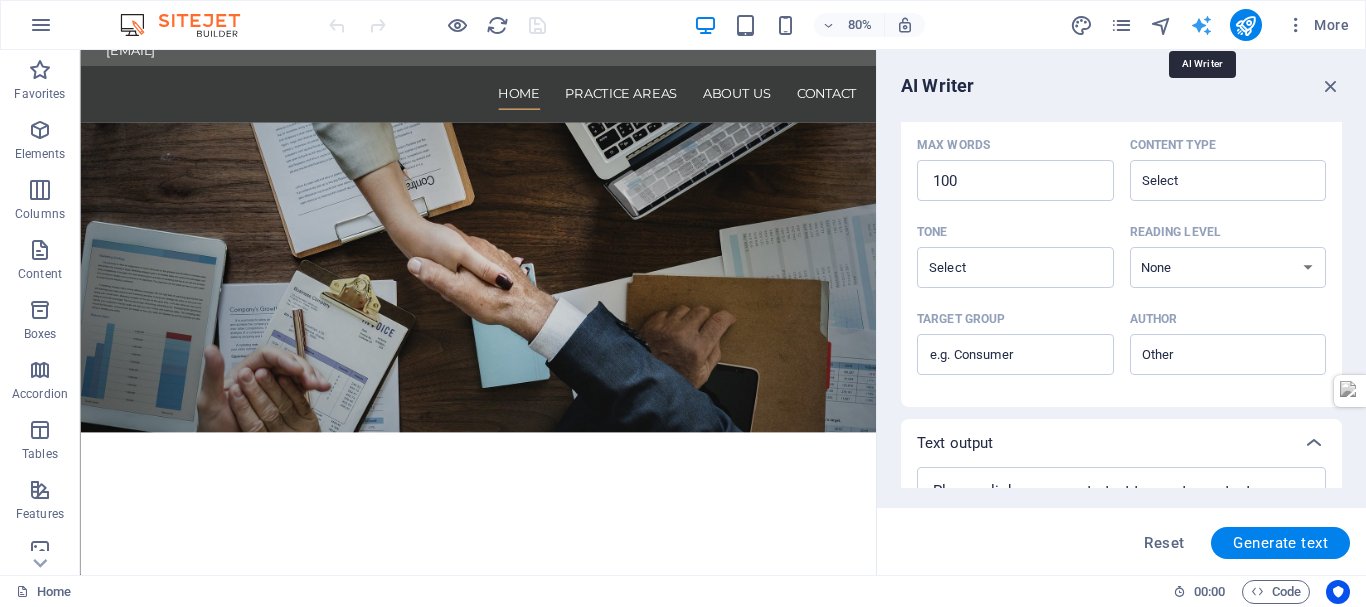 click at bounding box center [1201, 25] 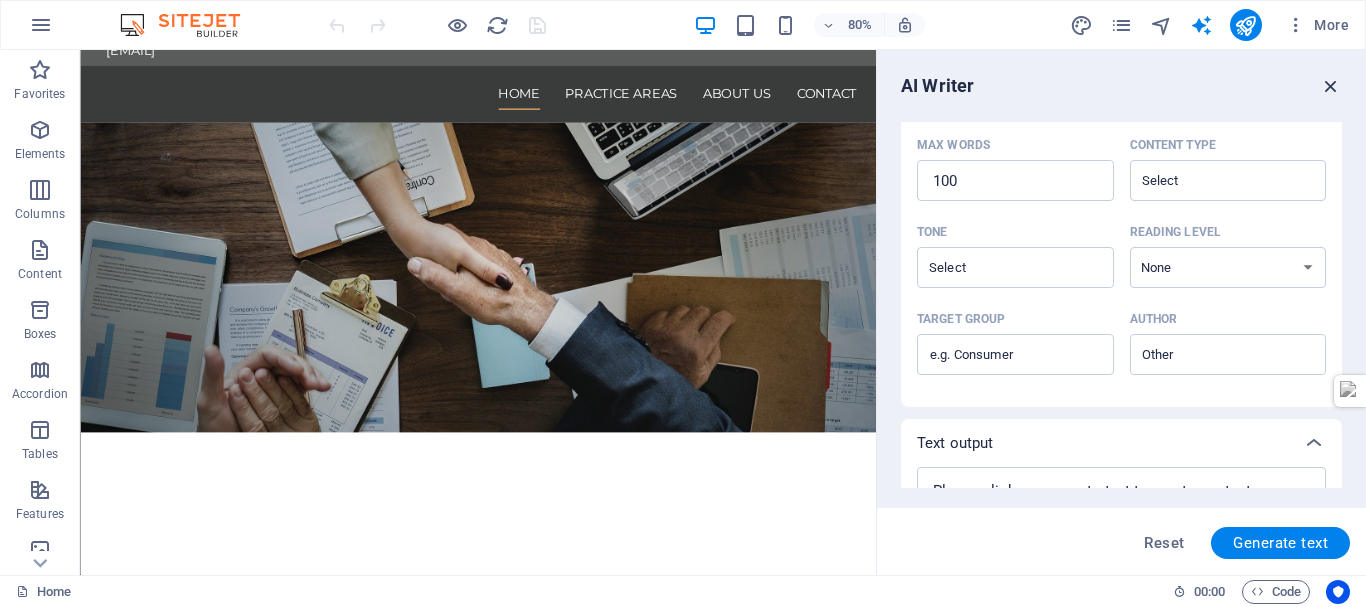 click at bounding box center [1331, 86] 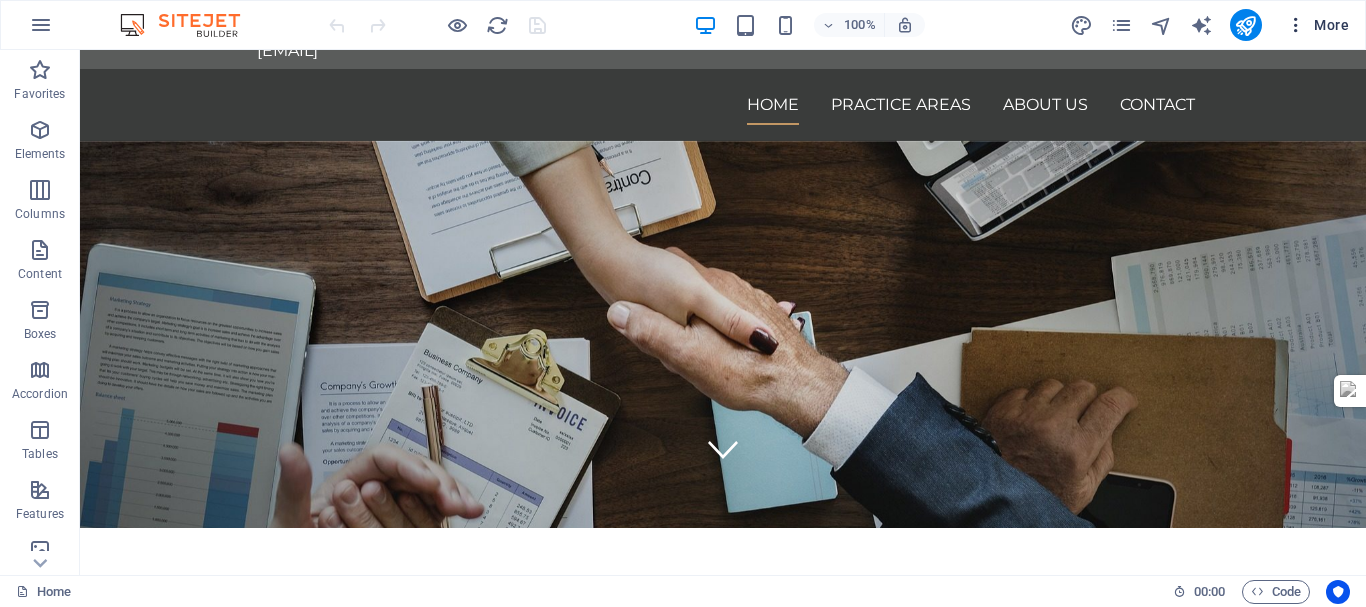 click on "More" at bounding box center [1317, 25] 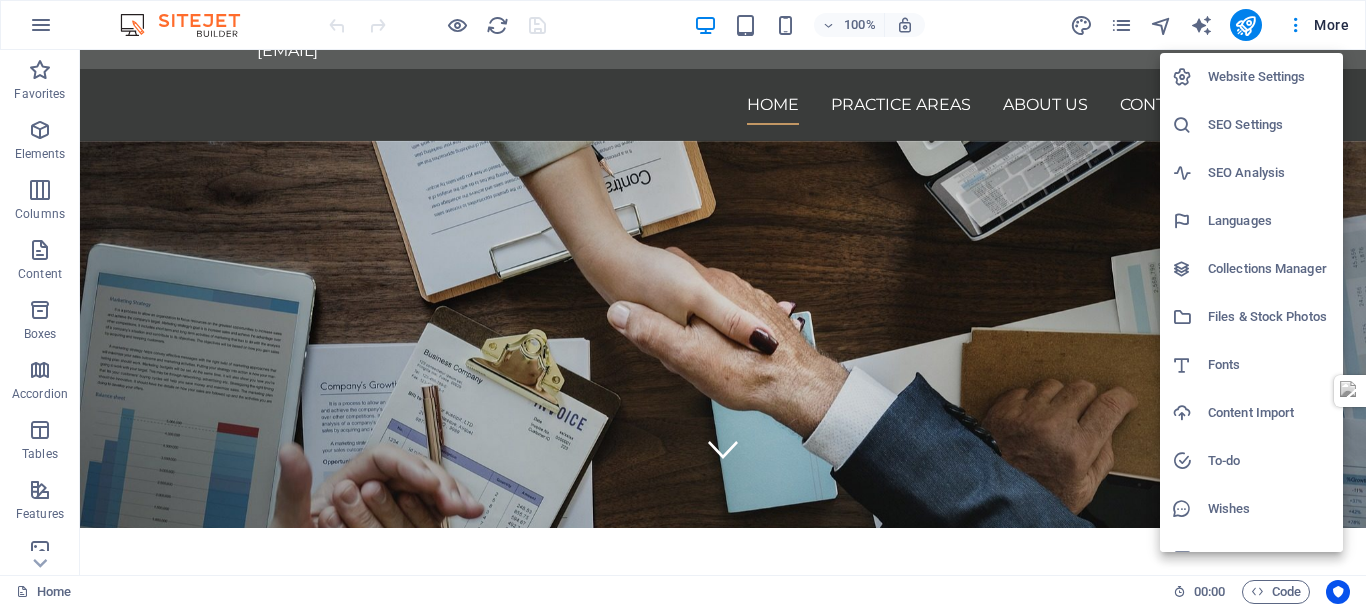 scroll, scrollTop: 29, scrollLeft: 0, axis: vertical 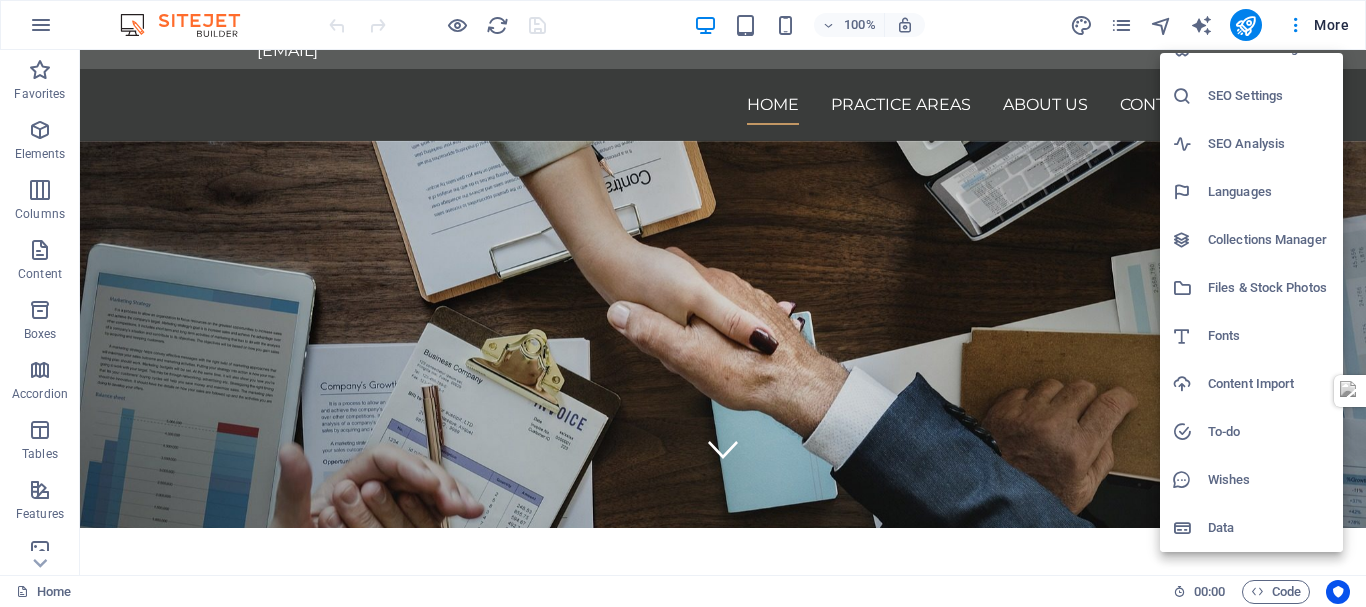 click on "Data" at bounding box center [1269, 528] 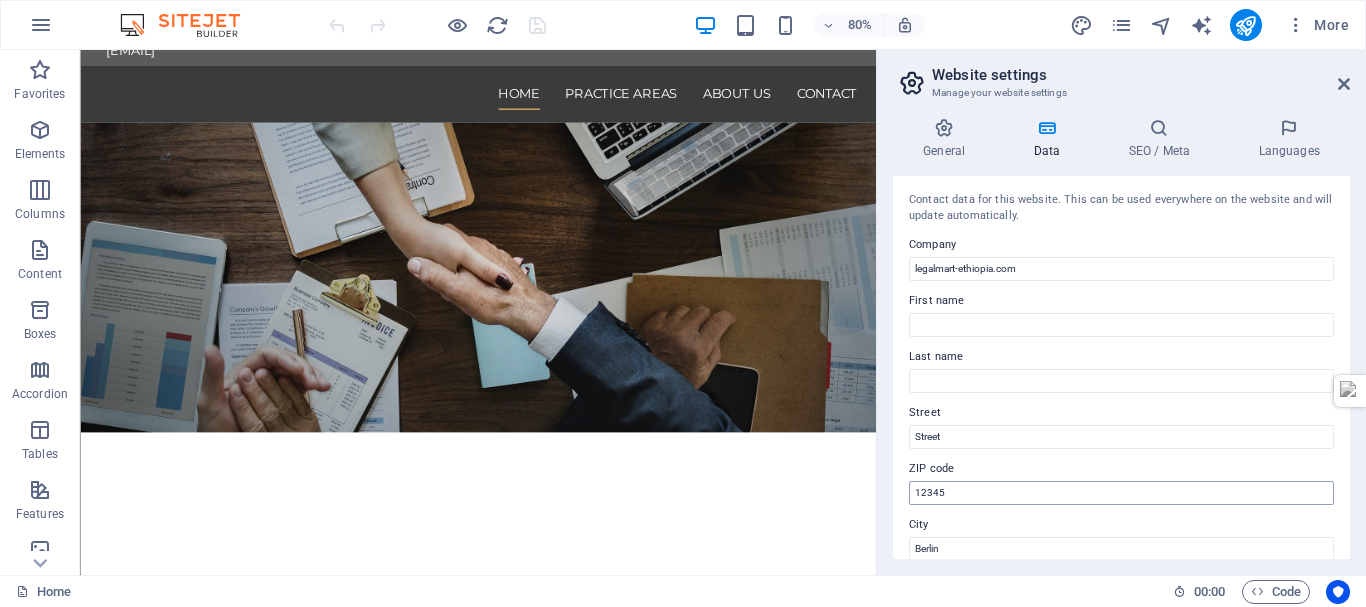 scroll, scrollTop: 100, scrollLeft: 0, axis: vertical 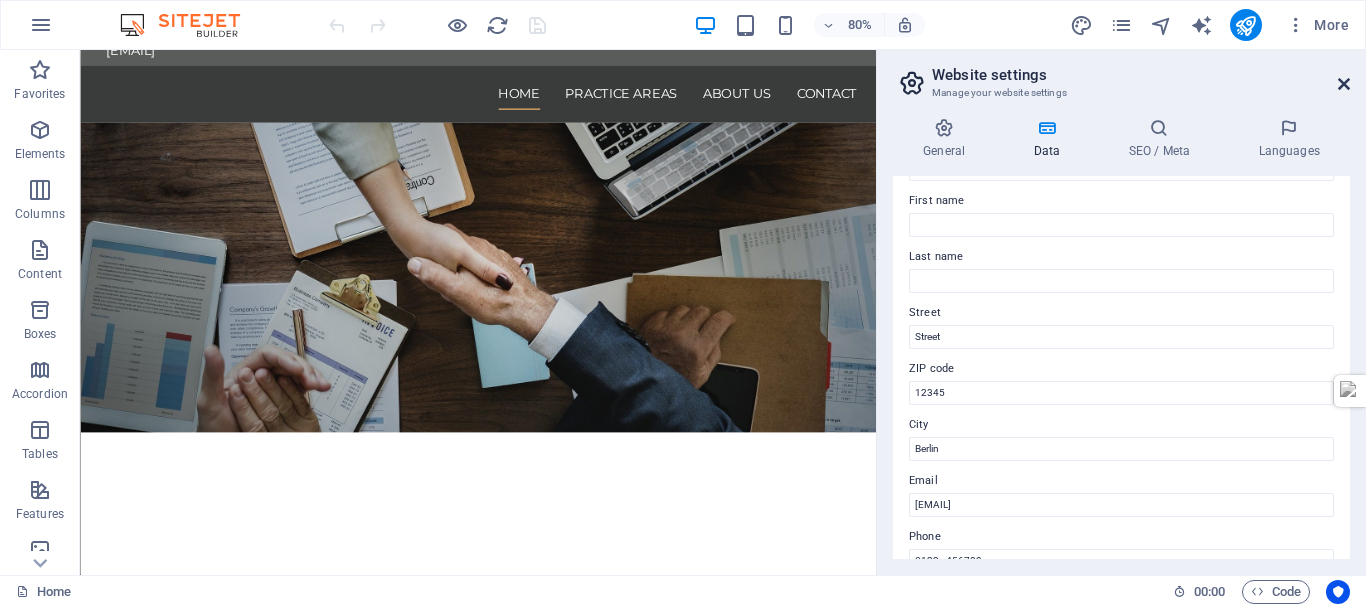 click at bounding box center [1344, 84] 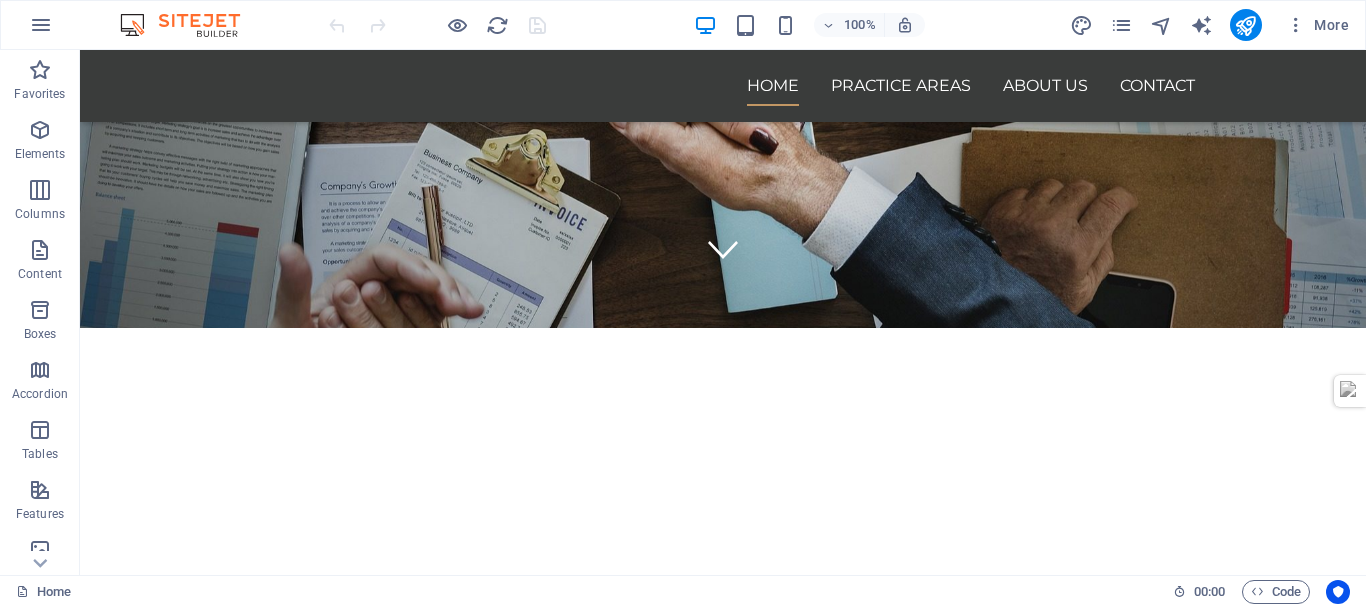 scroll, scrollTop: 600, scrollLeft: 0, axis: vertical 